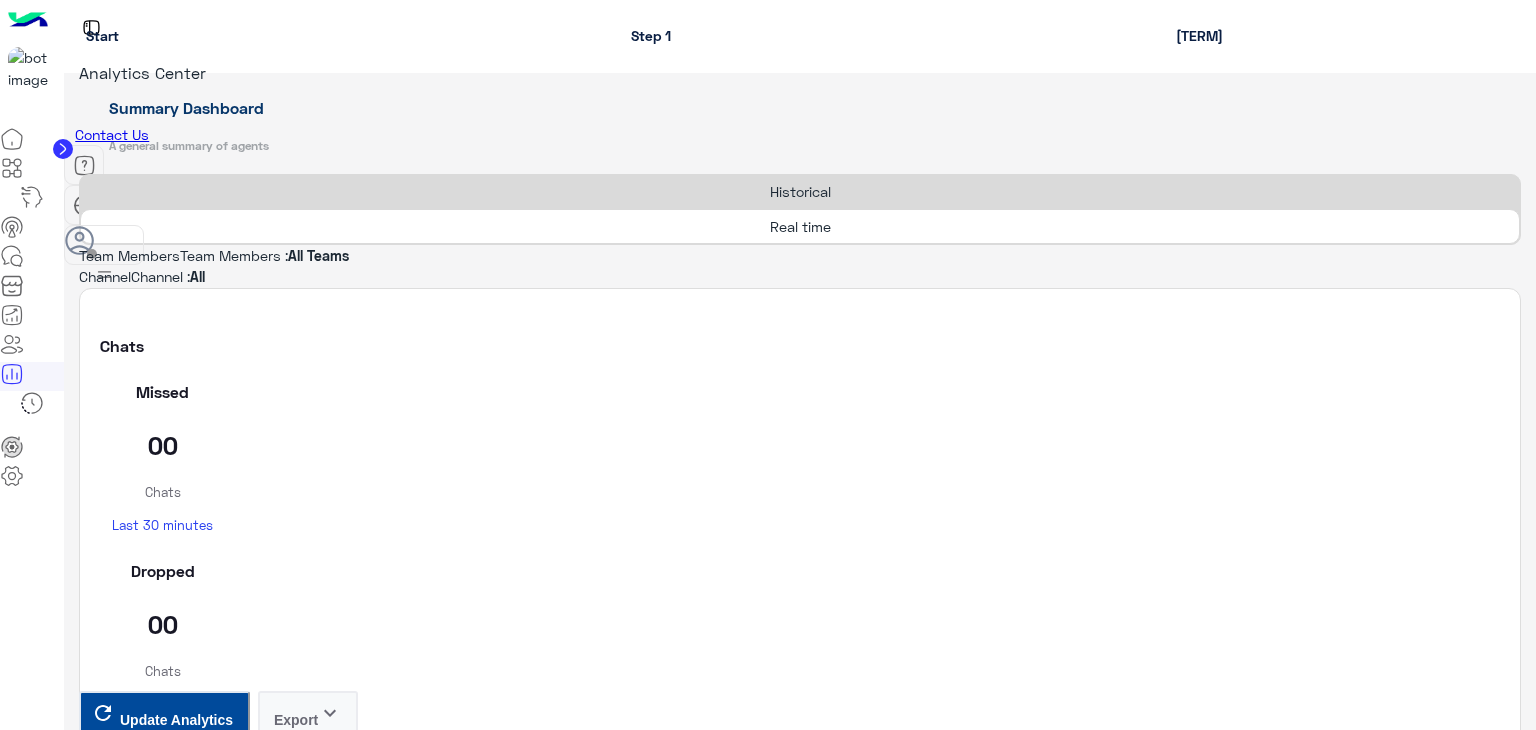 click on "Reload" at bounding box center [67, 1117] 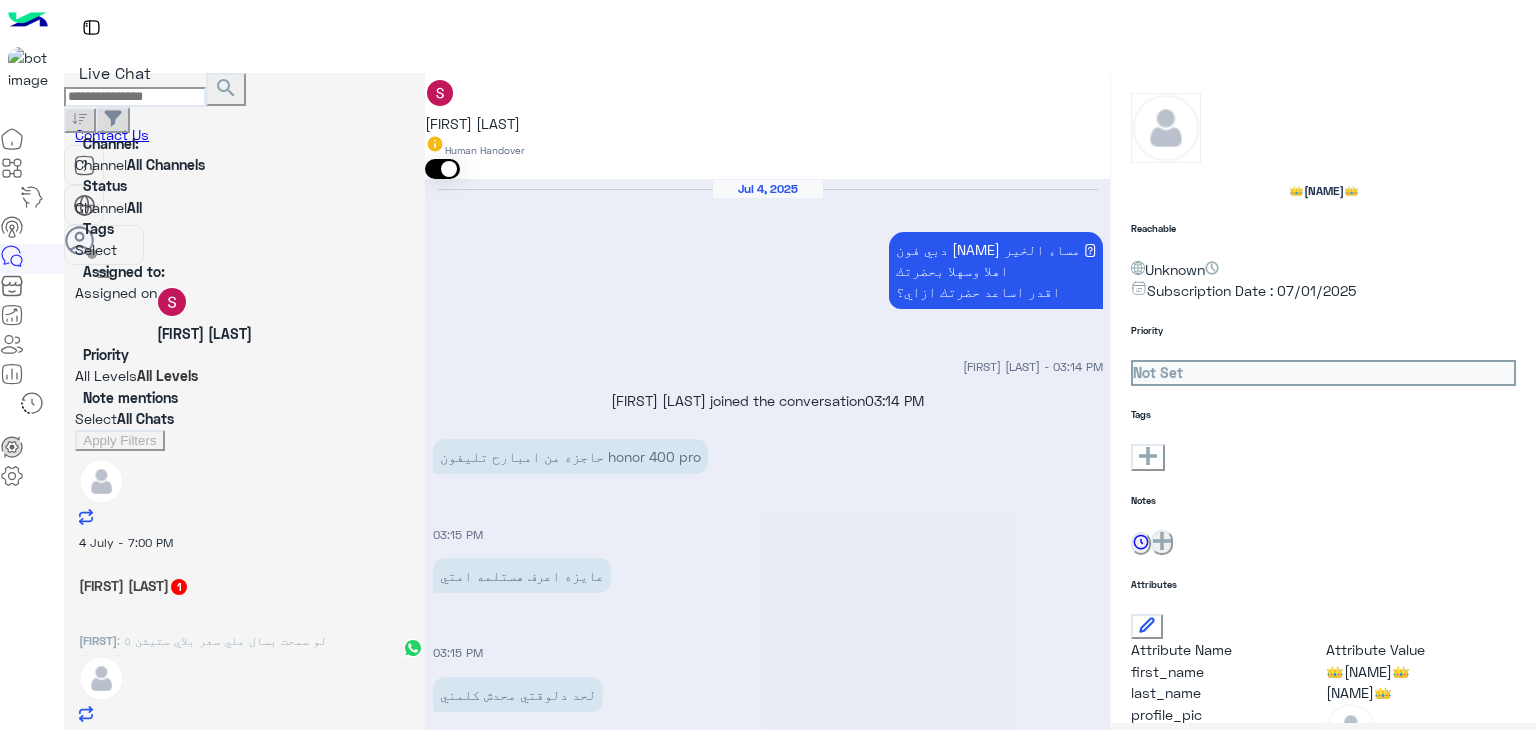 scroll, scrollTop: 0, scrollLeft: 0, axis: both 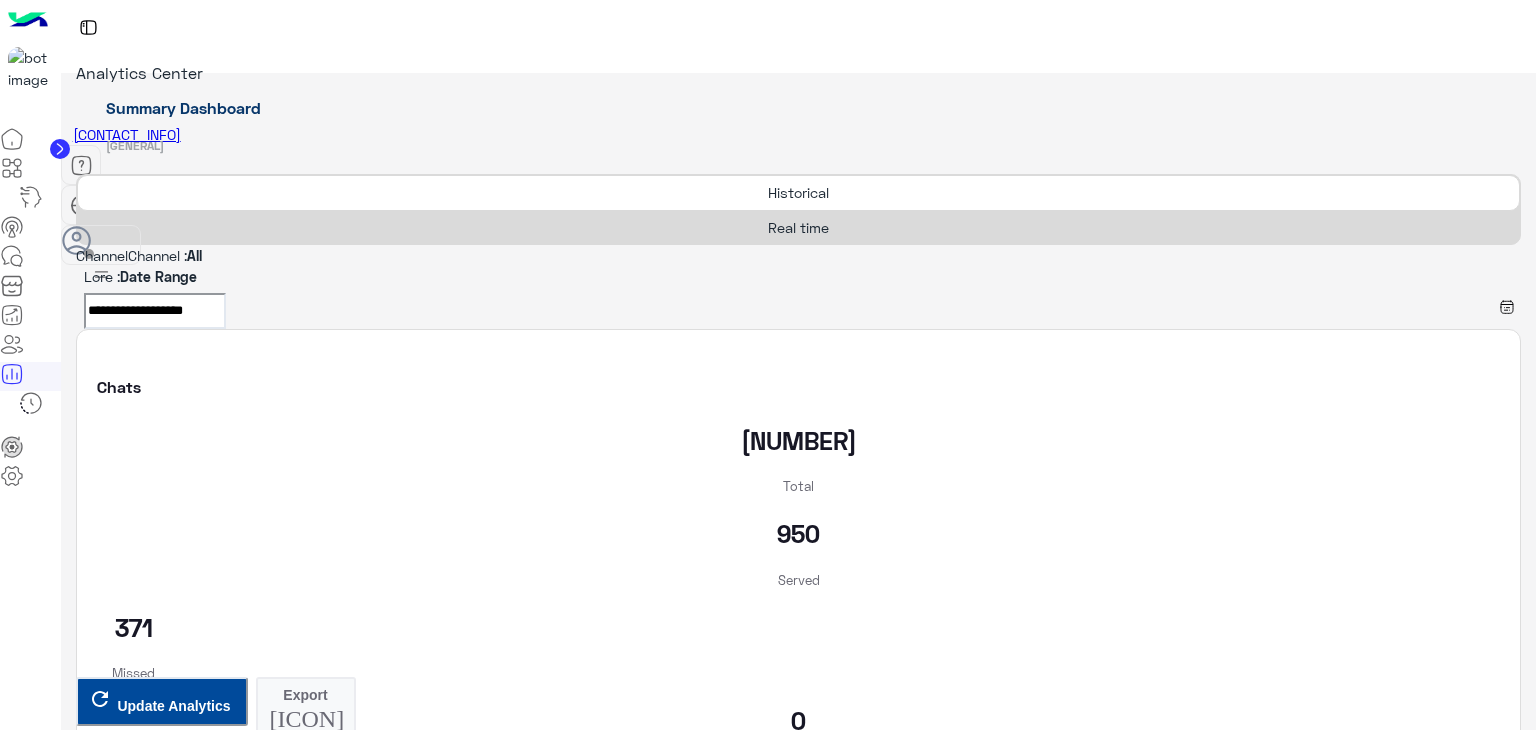 click on "Real time" at bounding box center (798, 227) 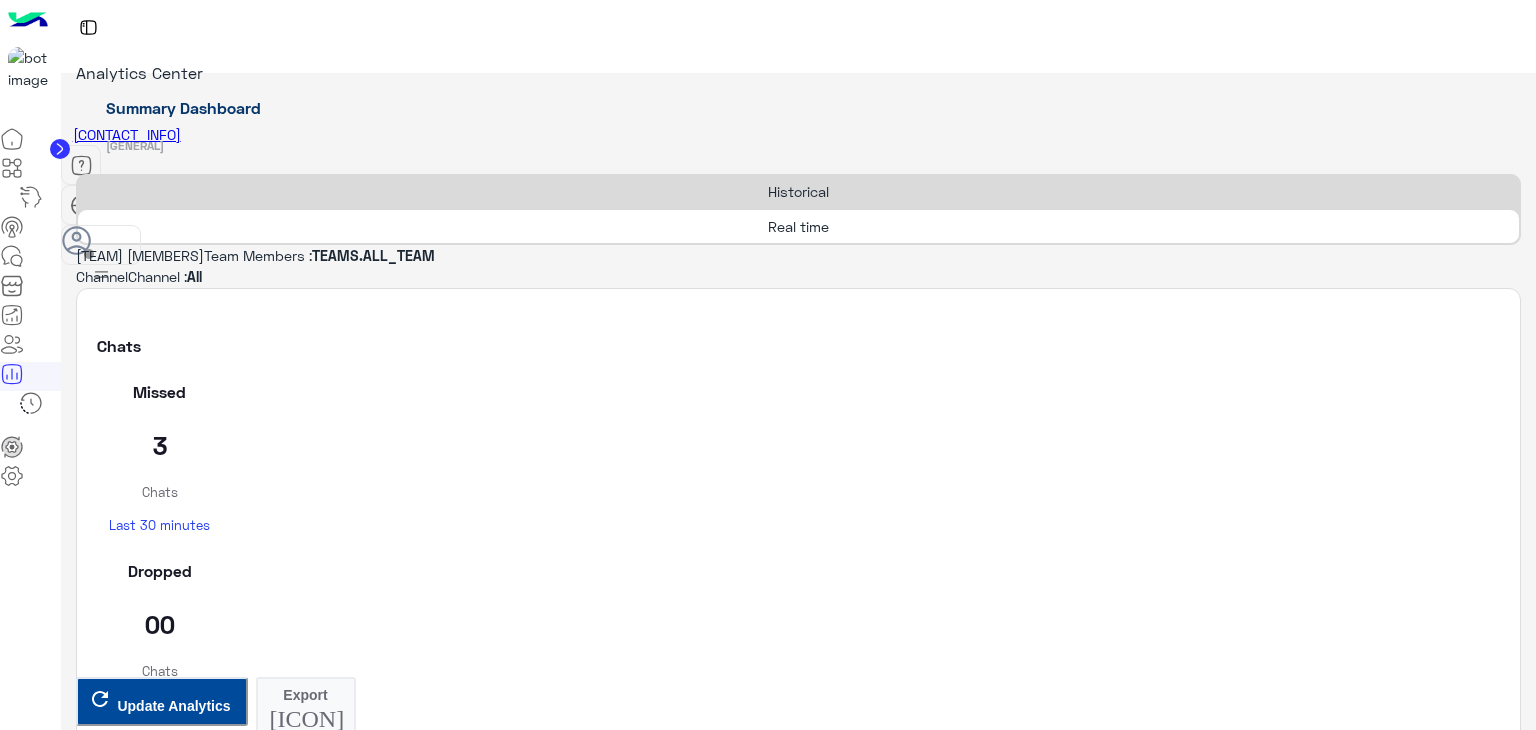 click on "Update Analytics" at bounding box center (173, 3946) 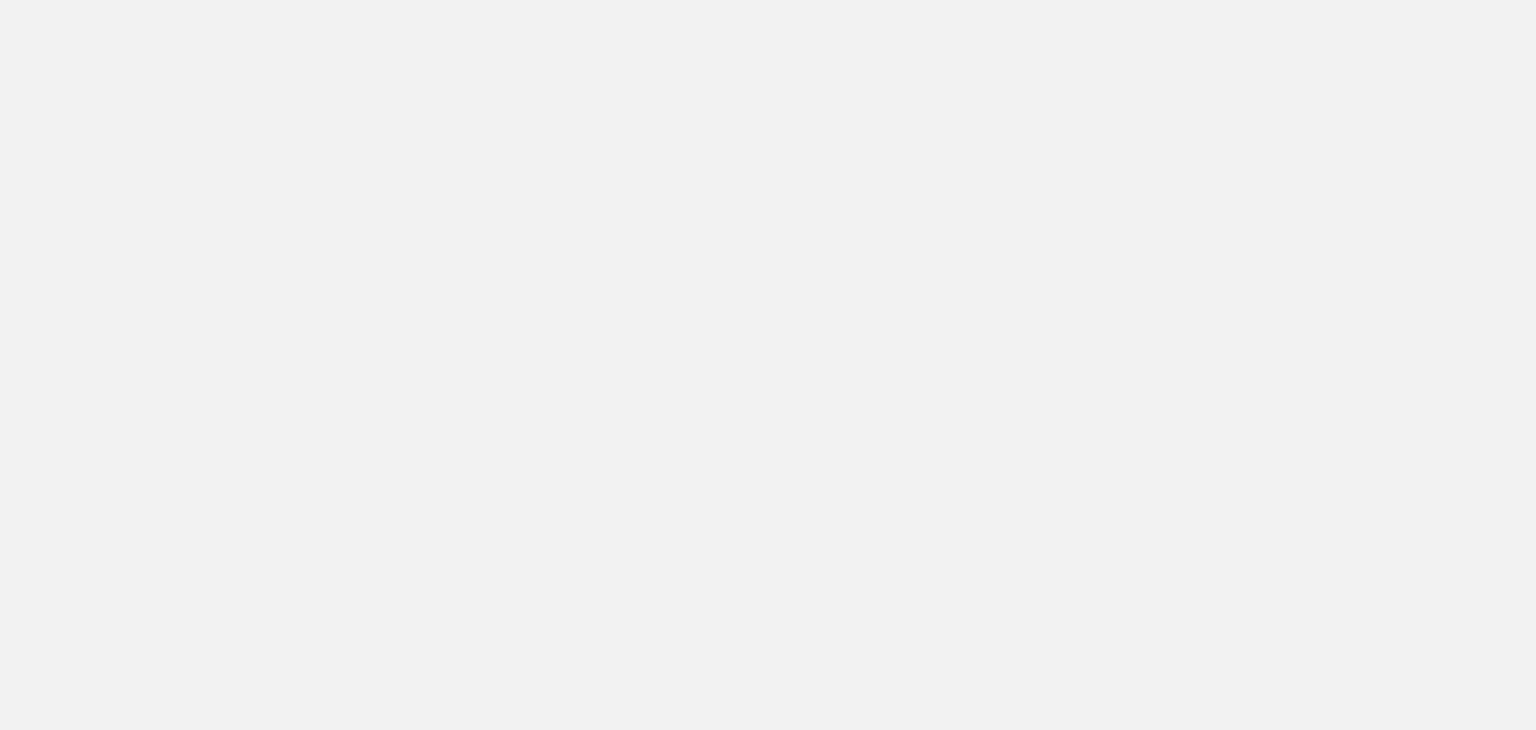 scroll, scrollTop: 0, scrollLeft: 0, axis: both 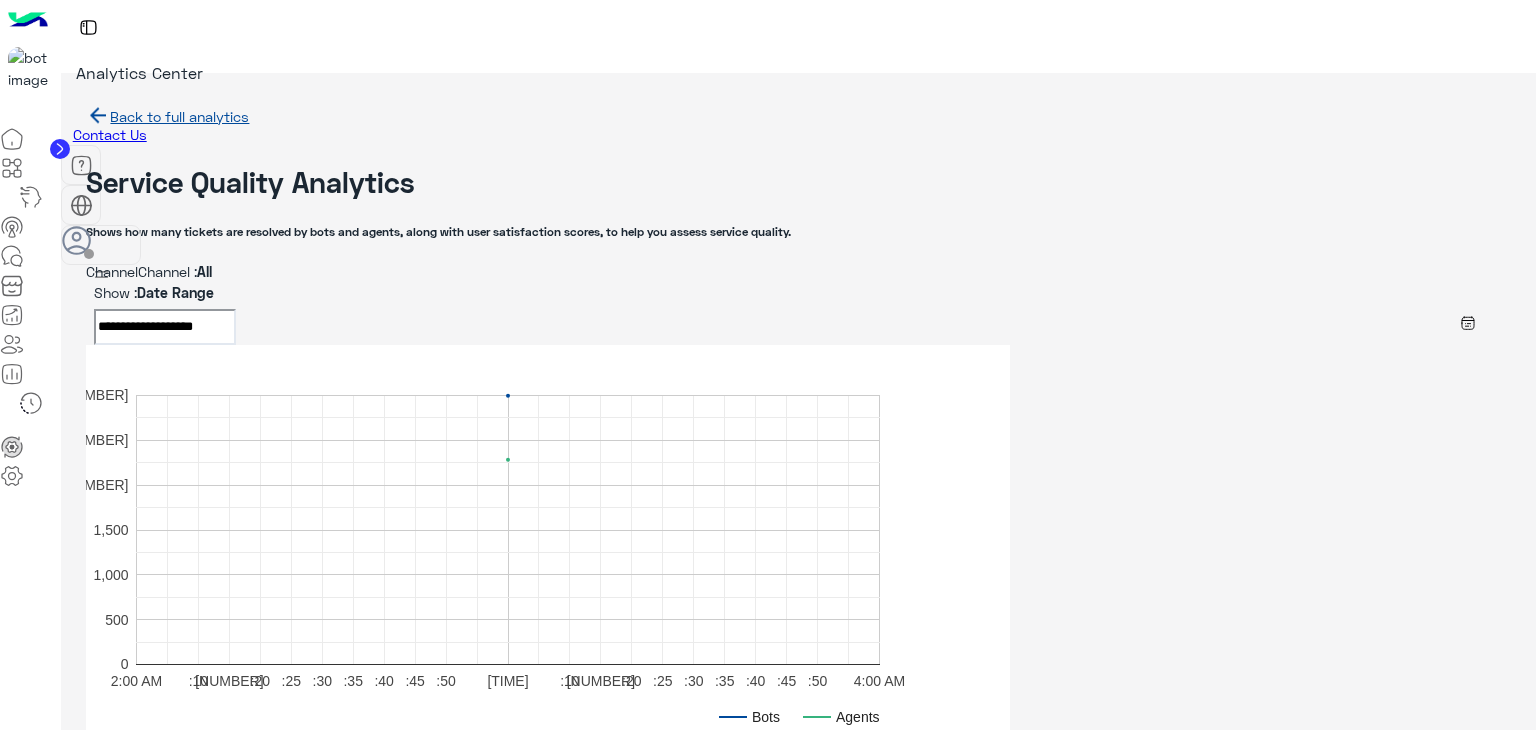 click on "**********" at bounding box center [165, 327] 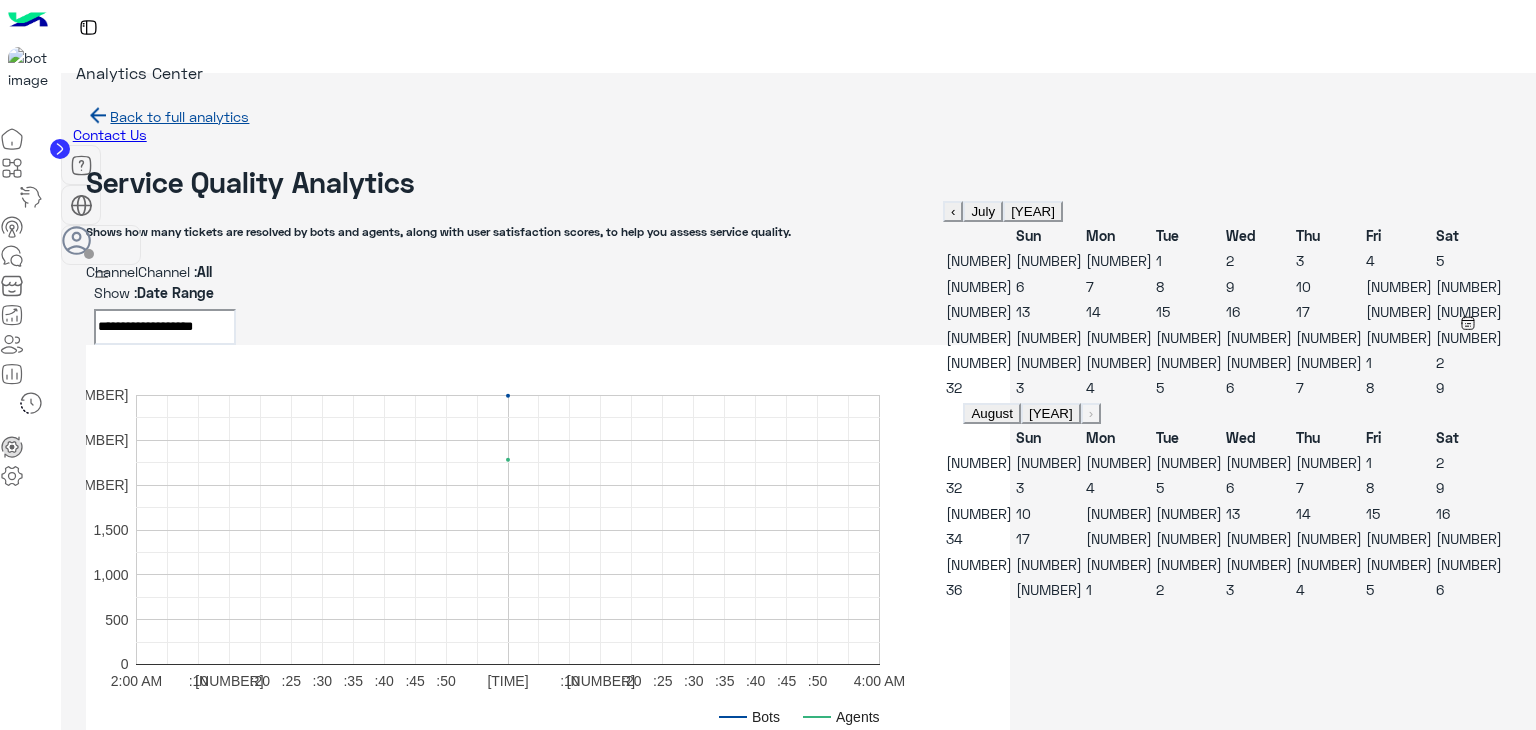 click on "5" at bounding box center (1440, 260) 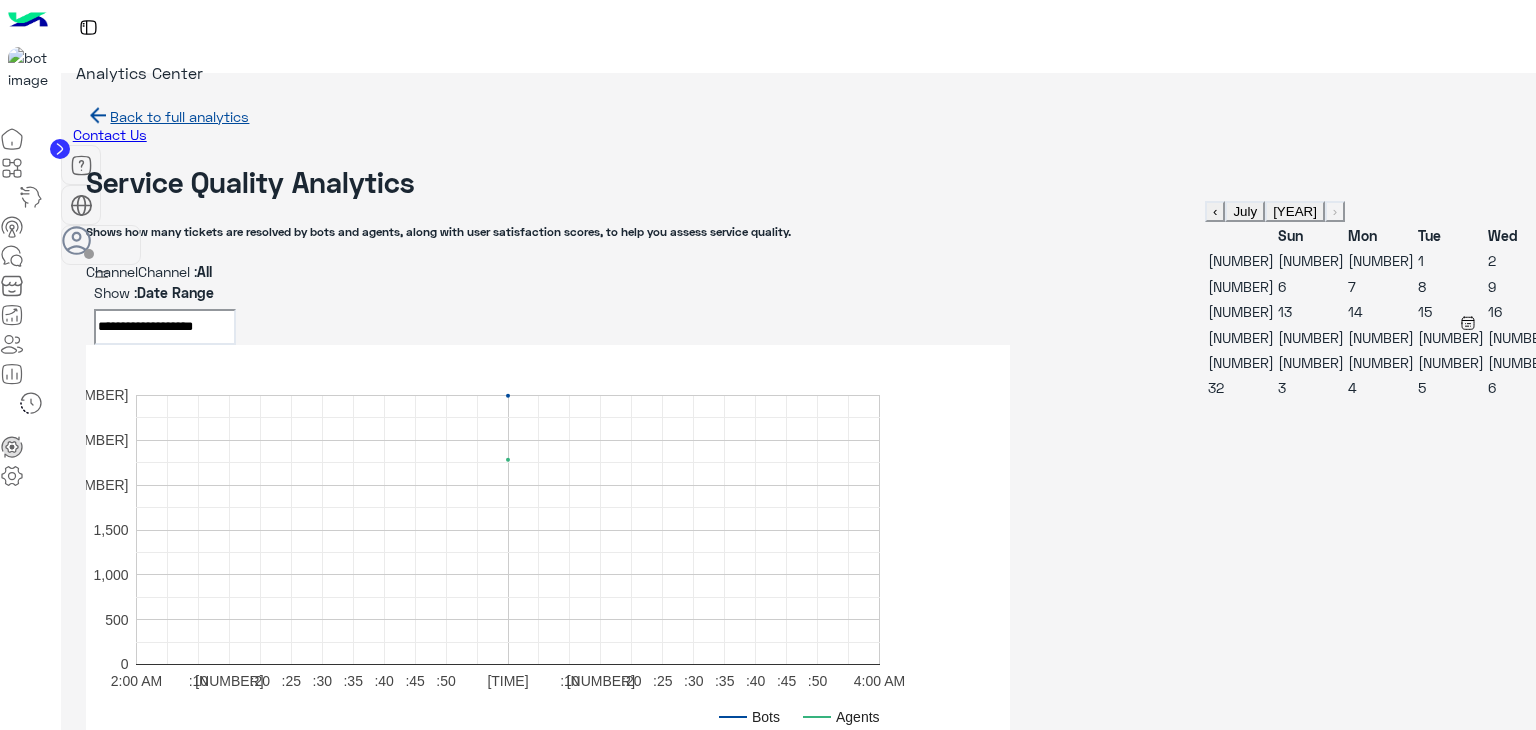 click on "5" at bounding box center [1702, 260] 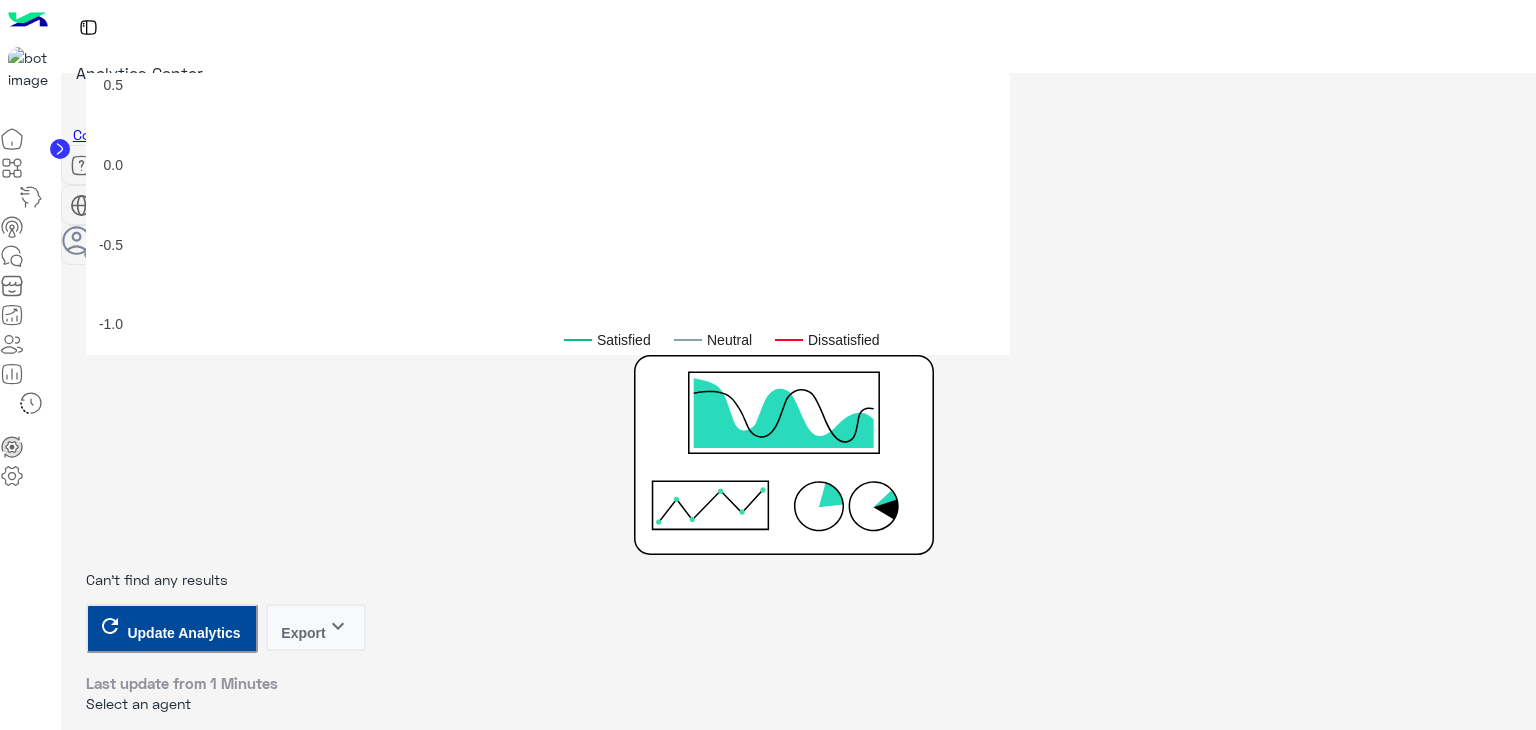 scroll, scrollTop: 1400, scrollLeft: 0, axis: vertical 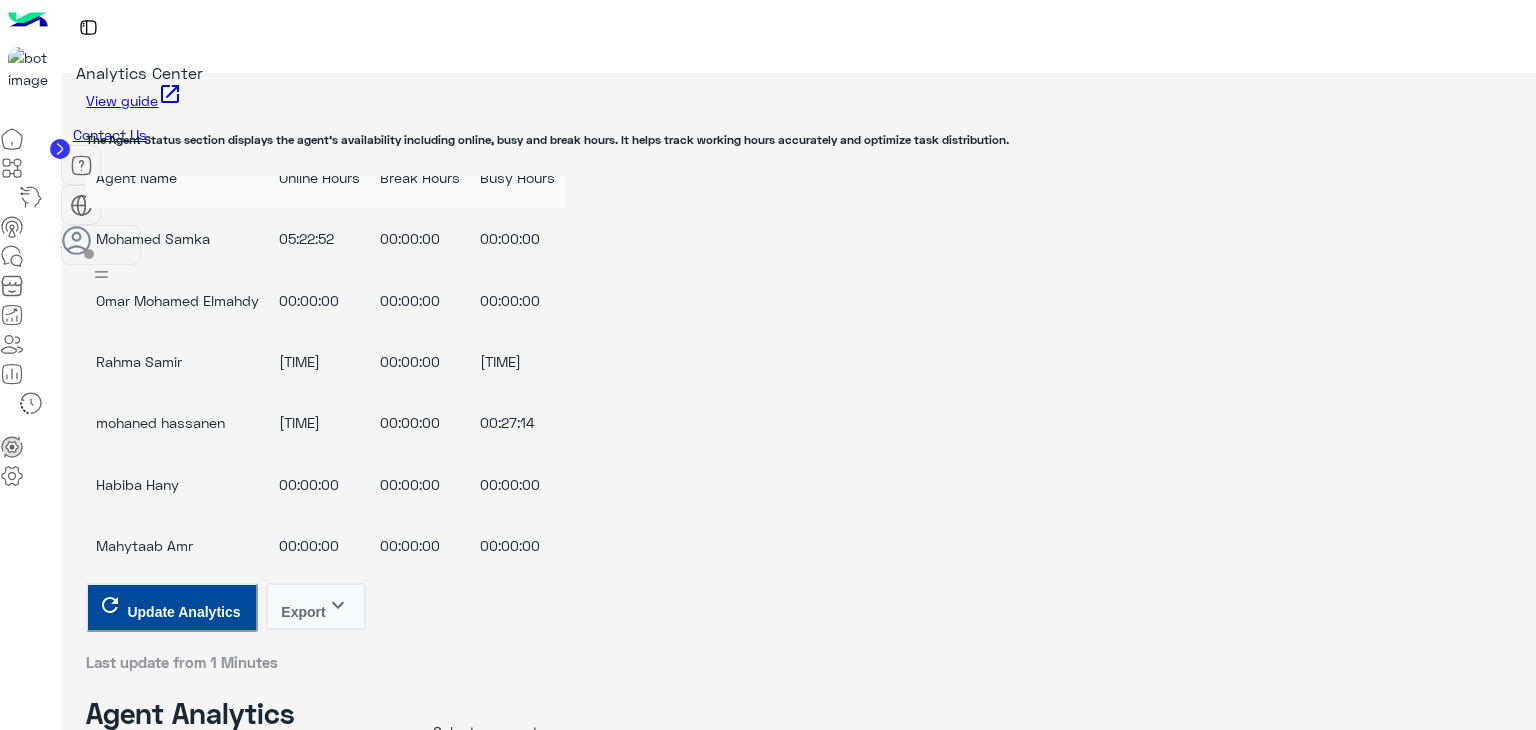 click on "Update Analytics" at bounding box center (183, 1368) 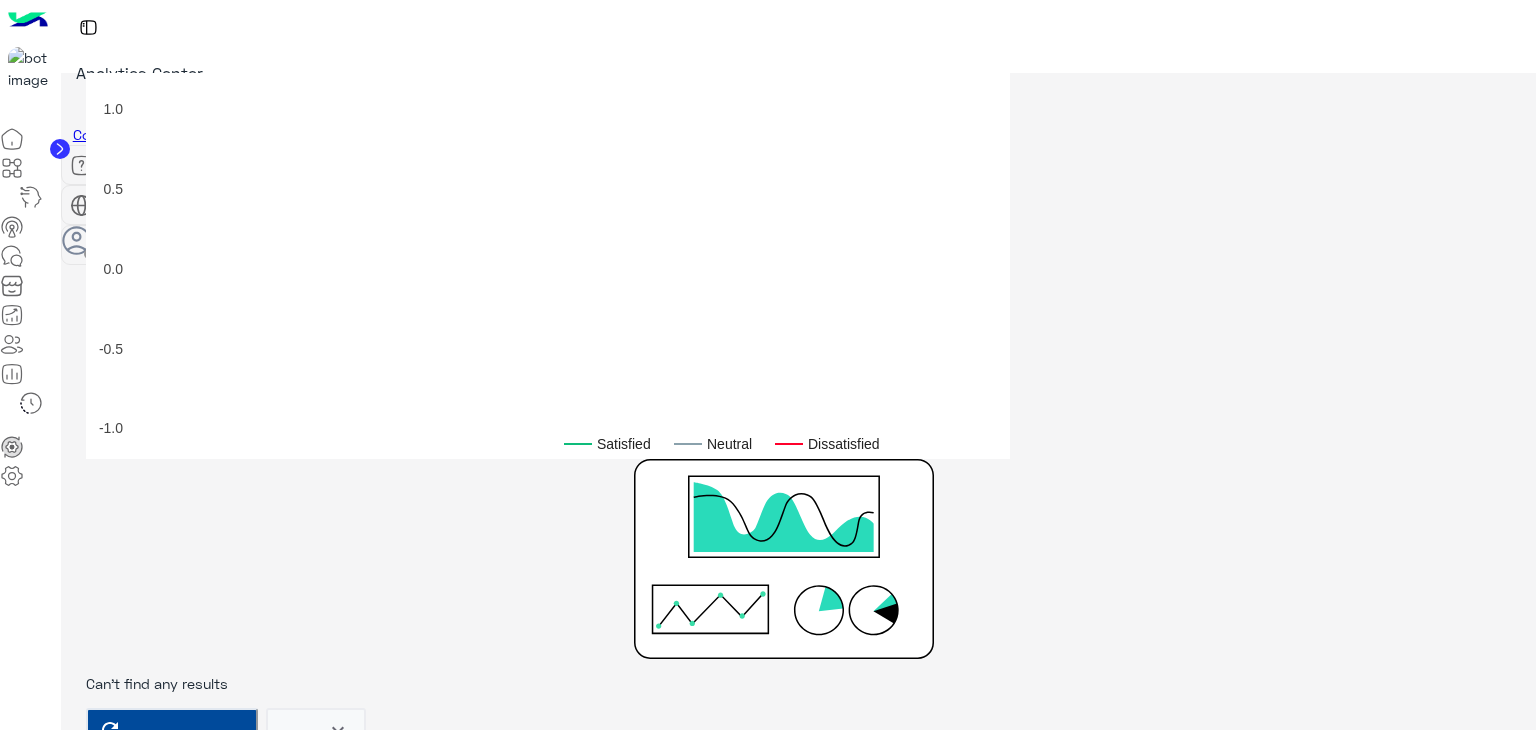 scroll, scrollTop: 1200, scrollLeft: 0, axis: vertical 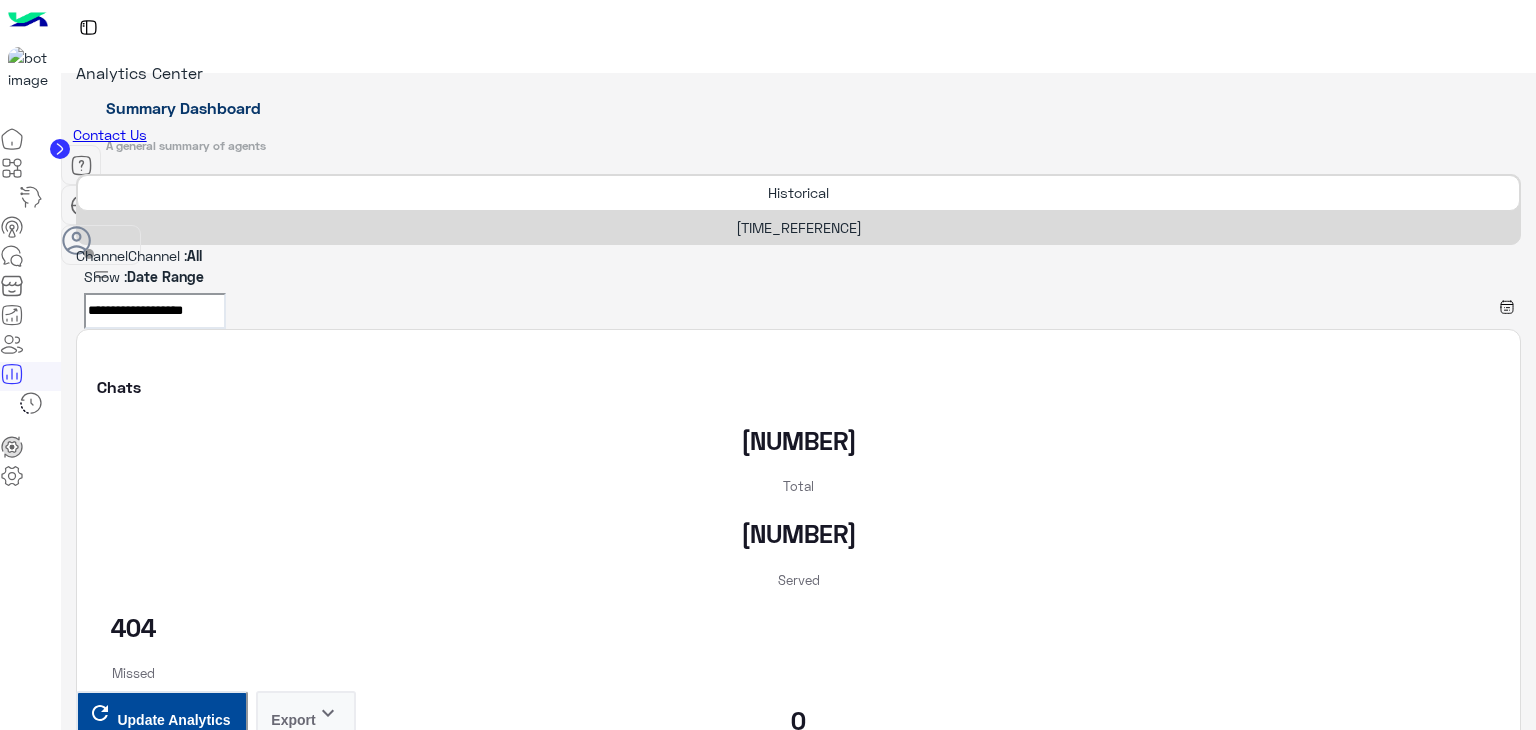 click on "[TIME_REFERENCE]" at bounding box center [798, 227] 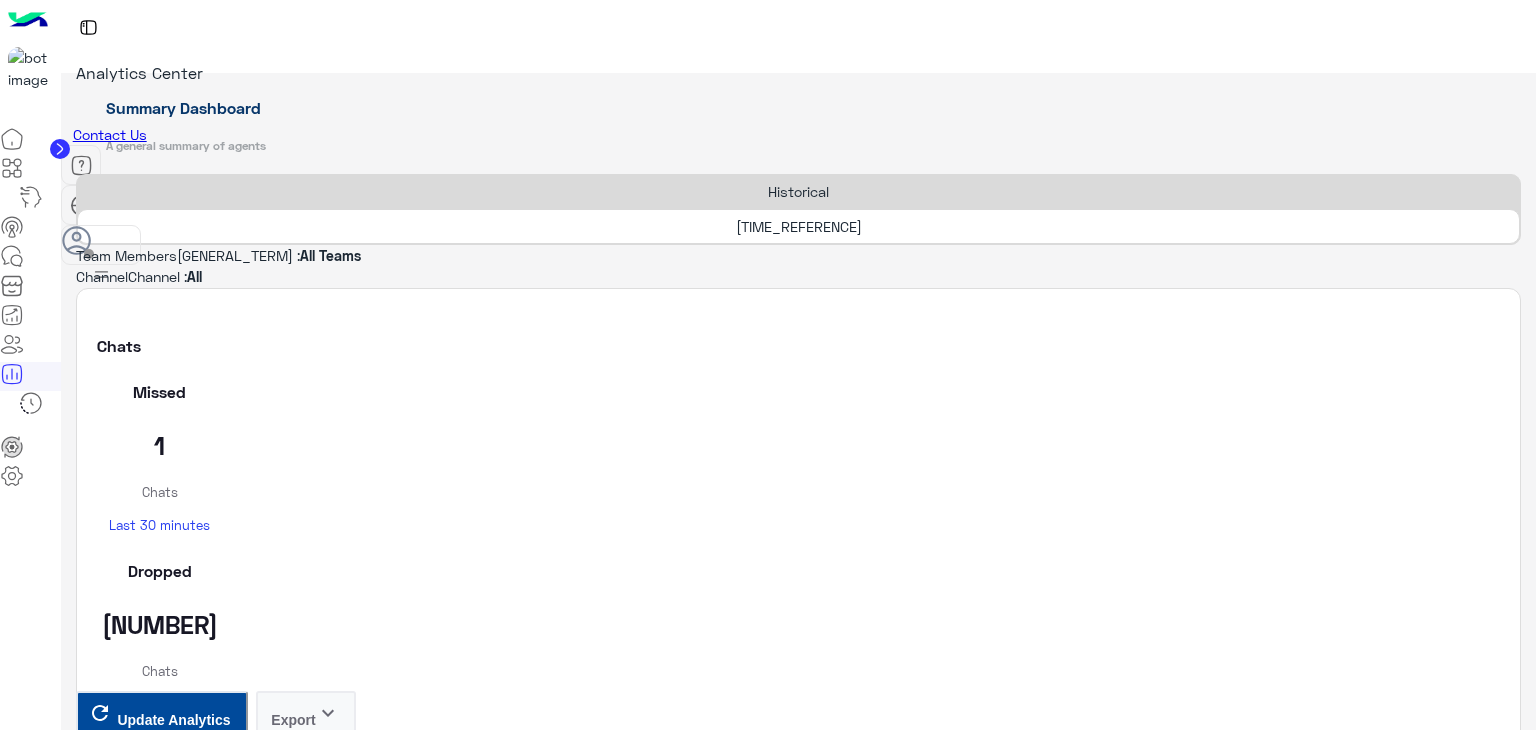 click on "Update Analytics" at bounding box center [173, 3946] 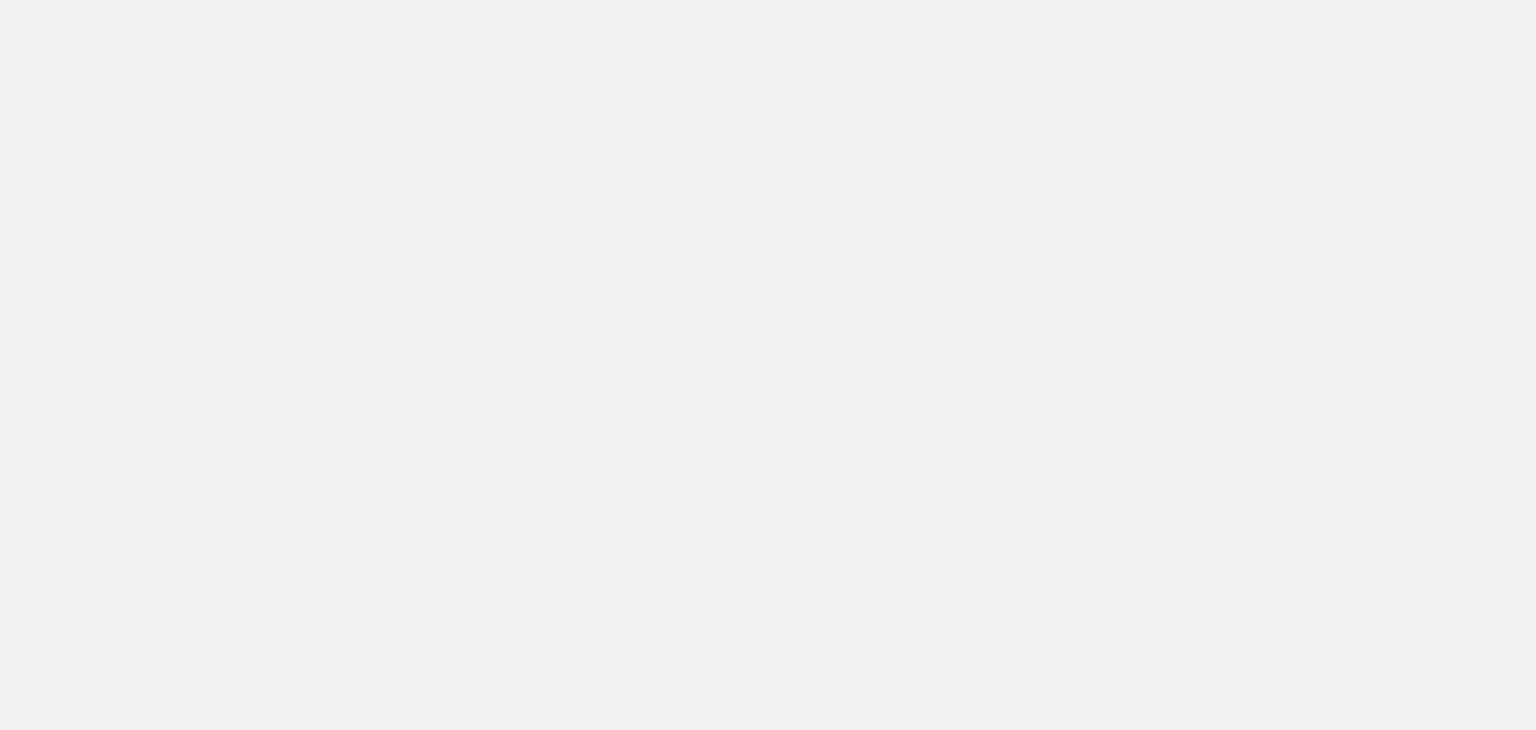 scroll, scrollTop: 0, scrollLeft: 0, axis: both 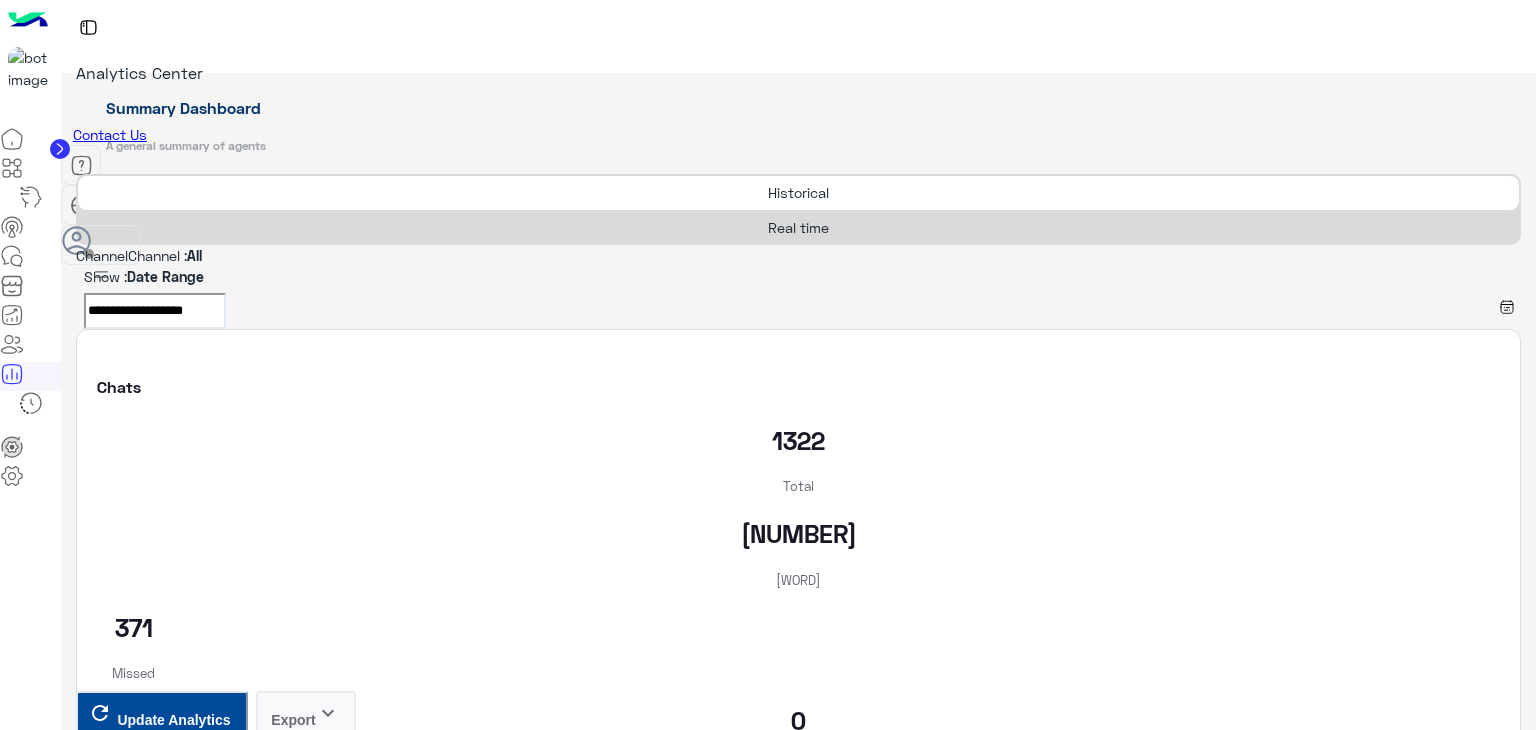 click on "Real time" at bounding box center [798, 227] 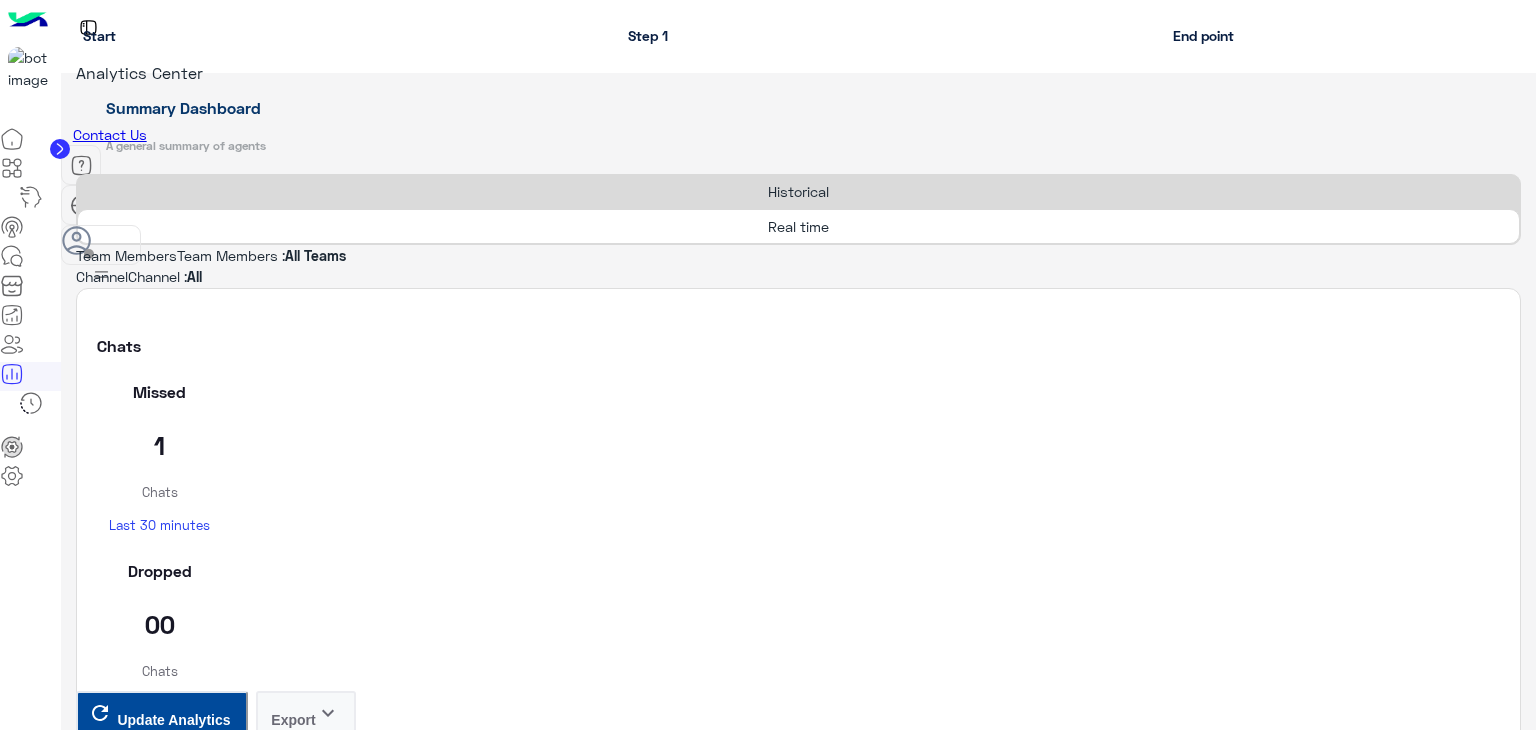 click on "Update Analytics" at bounding box center (173, 3968) 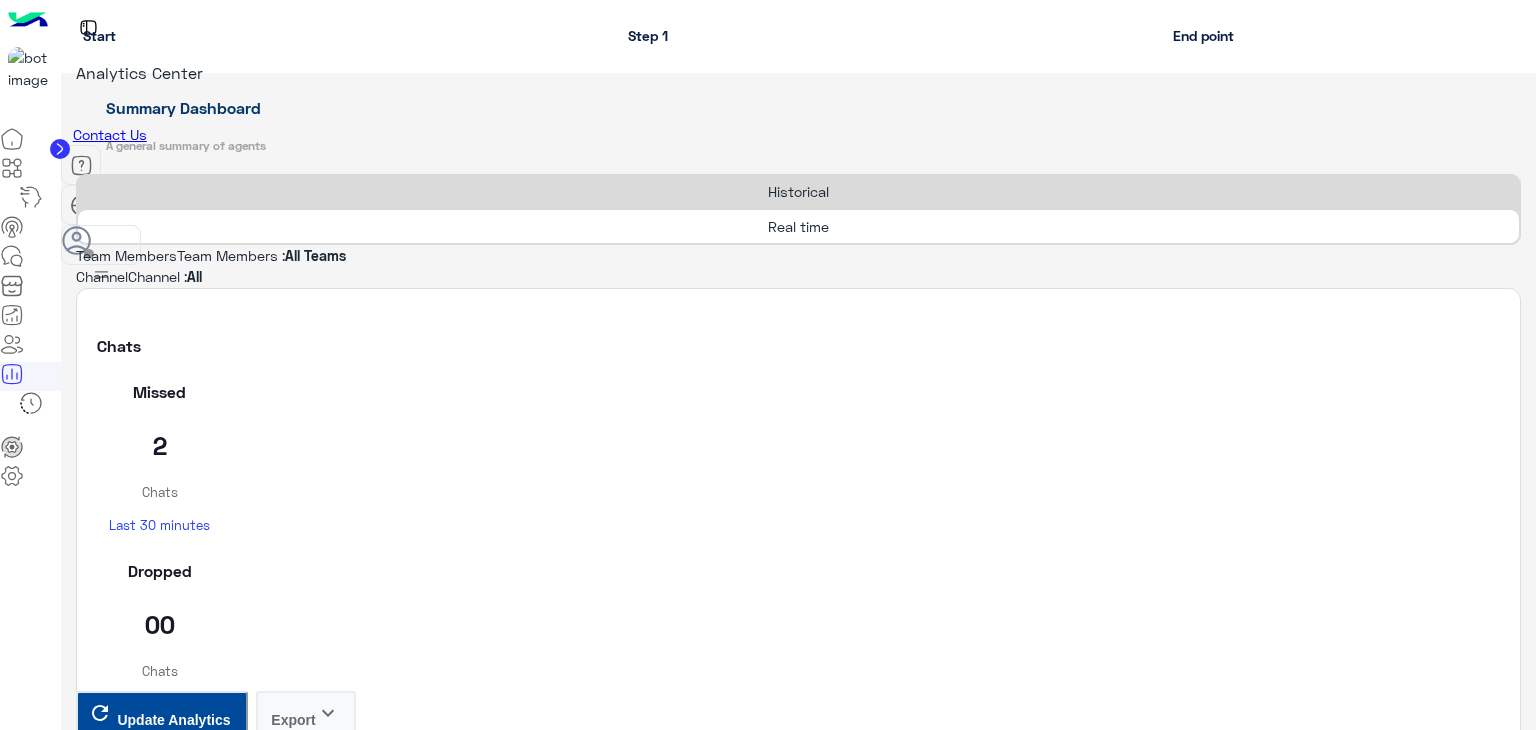 click on "Update Analytics" at bounding box center (173, 3968) 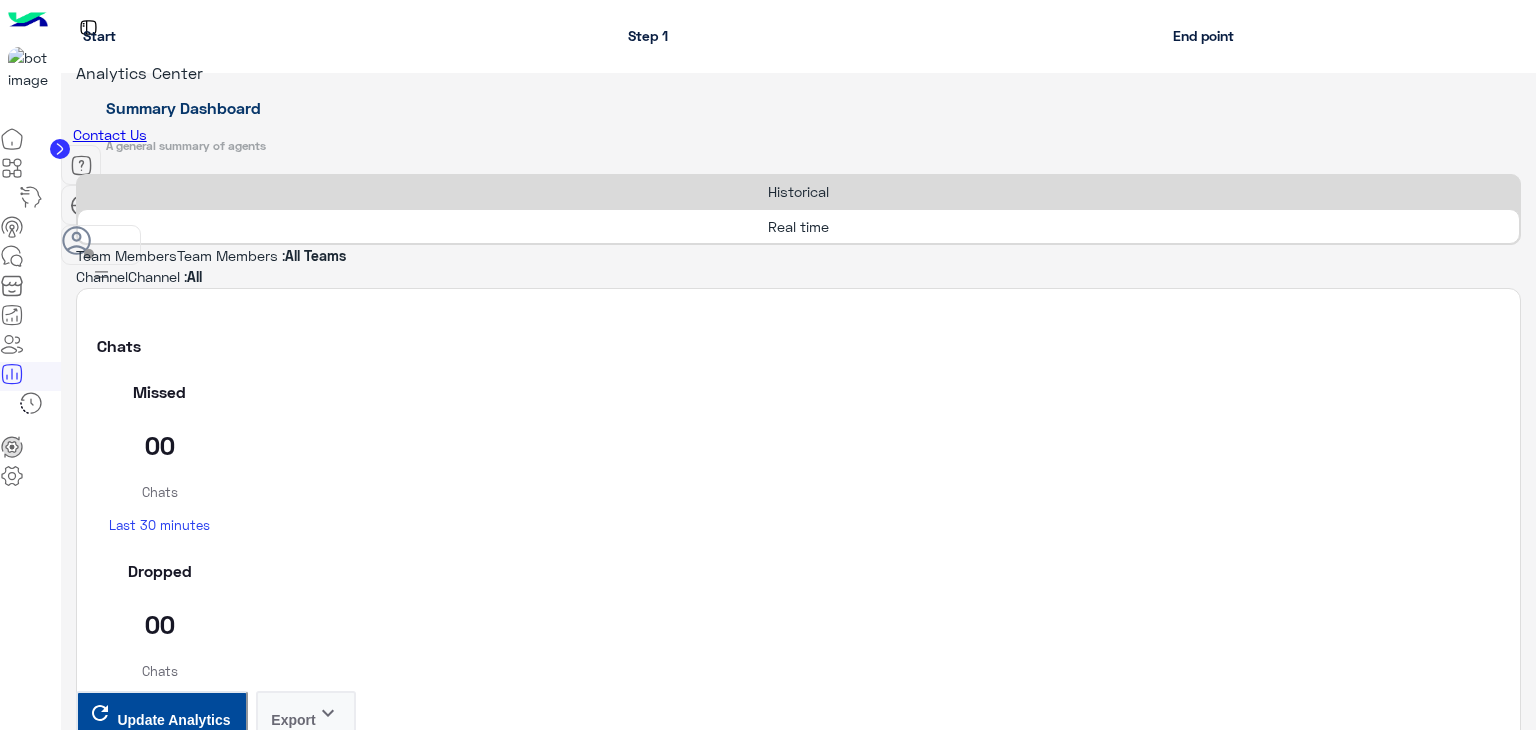 click on "Update Analytics" at bounding box center [173, 3968] 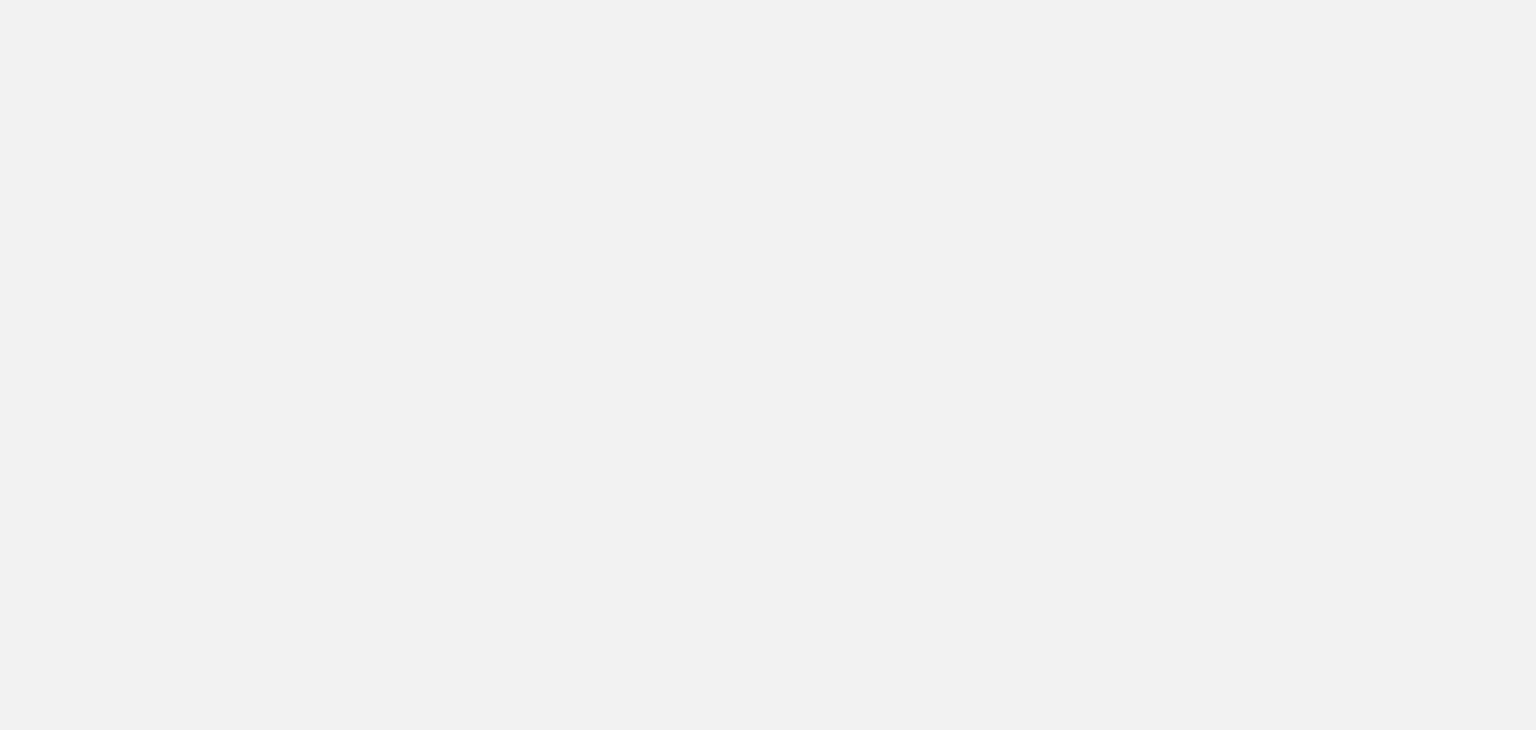 scroll, scrollTop: 0, scrollLeft: 0, axis: both 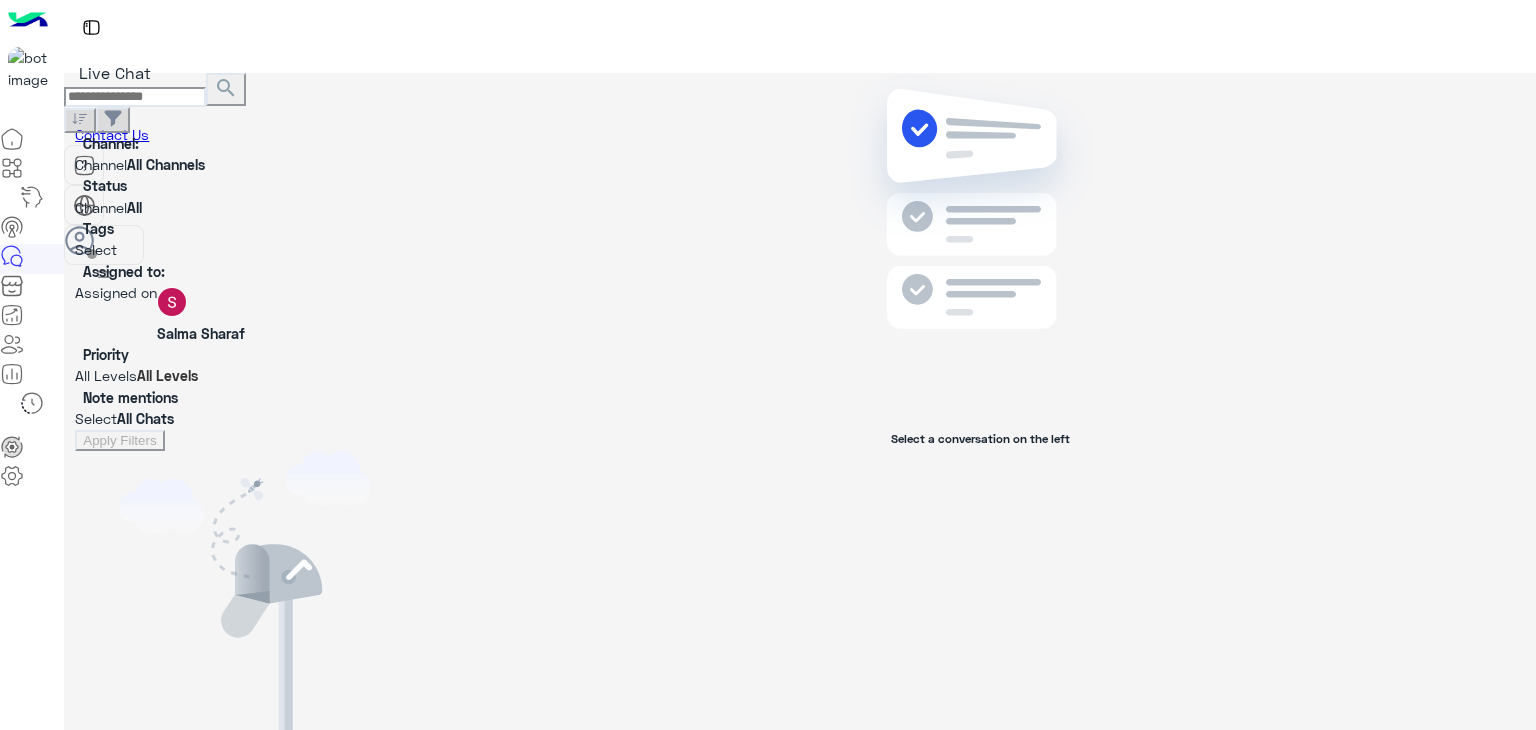 click on "Salma Sharaf" at bounding box center (201, 313) 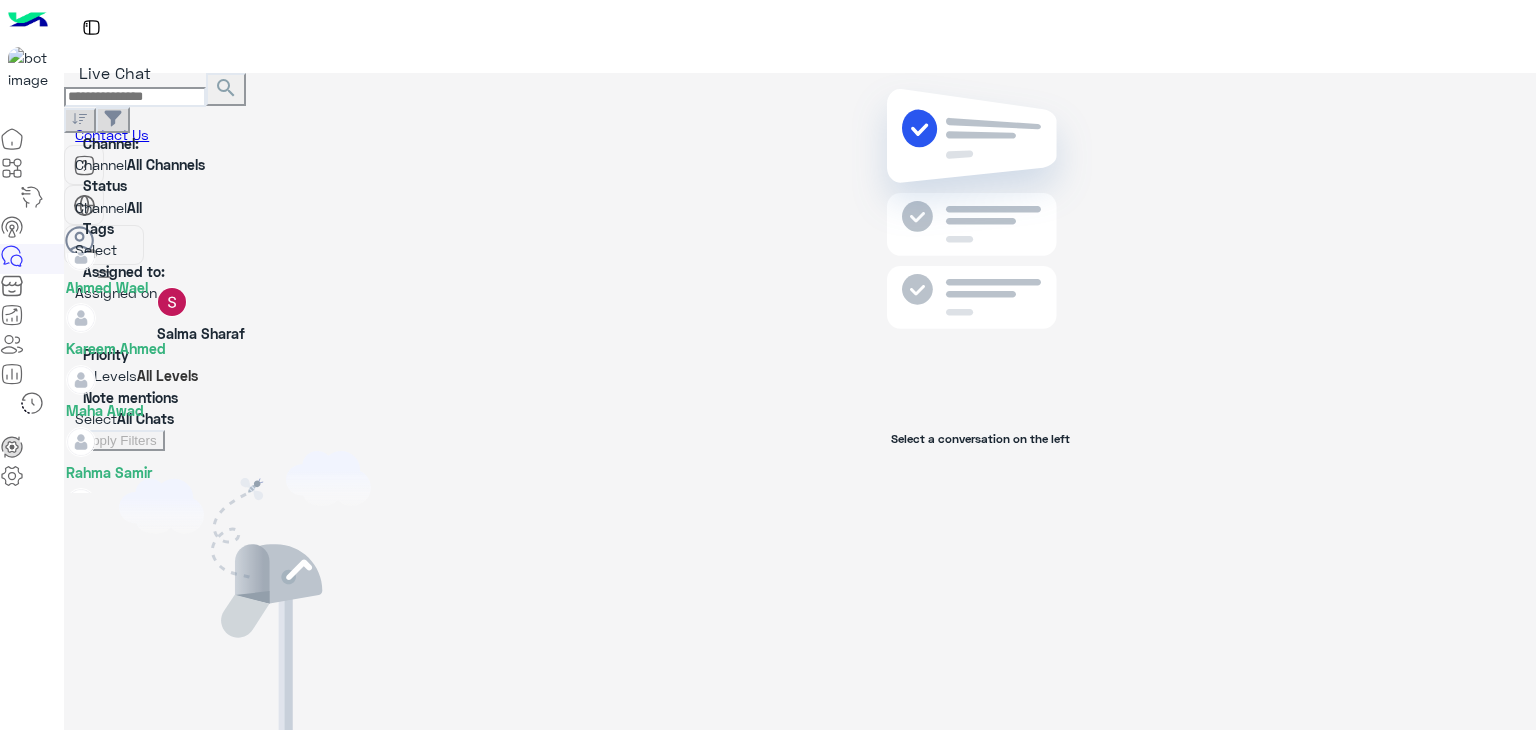 scroll, scrollTop: 800, scrollLeft: 0, axis: vertical 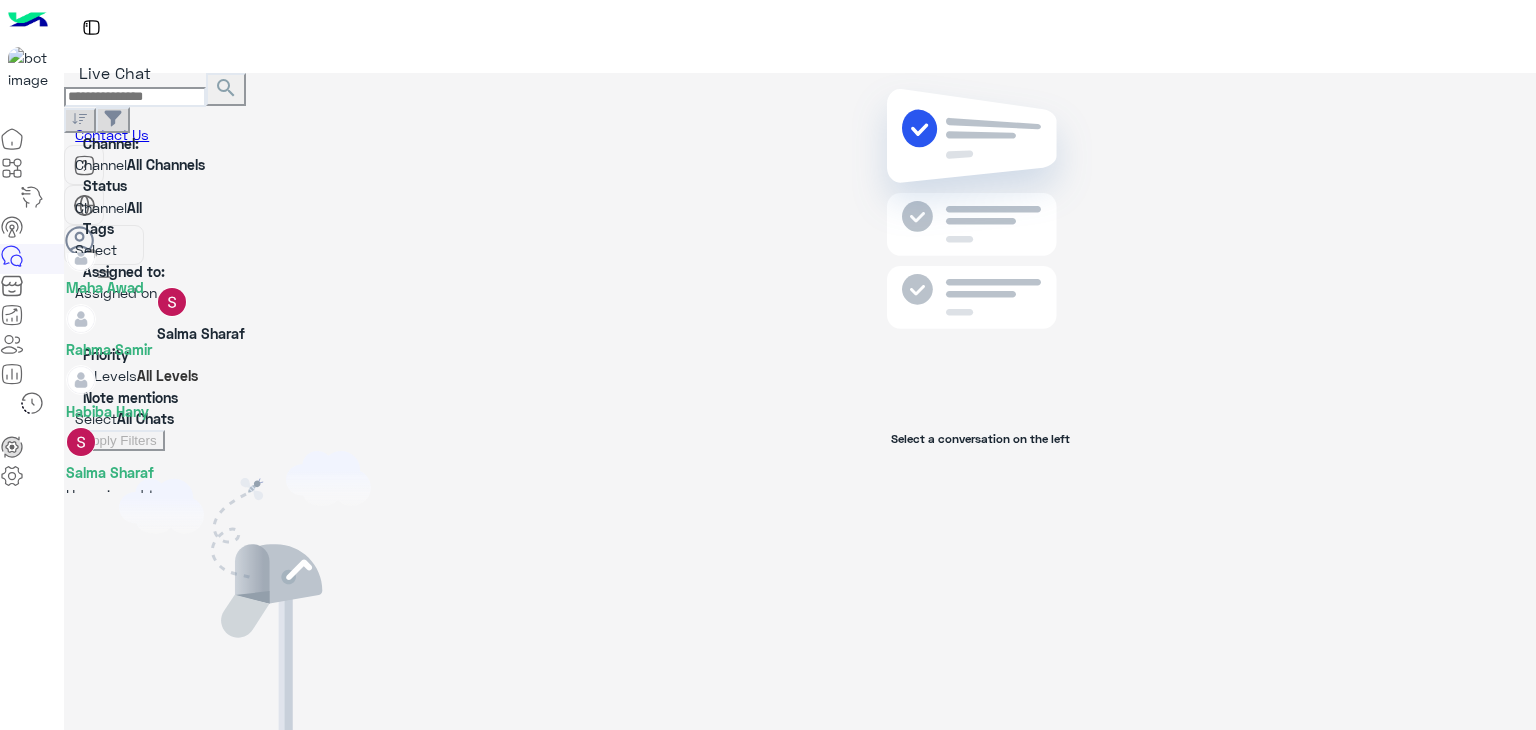 click on "Habiba Hany" at bounding box center (122, 391) 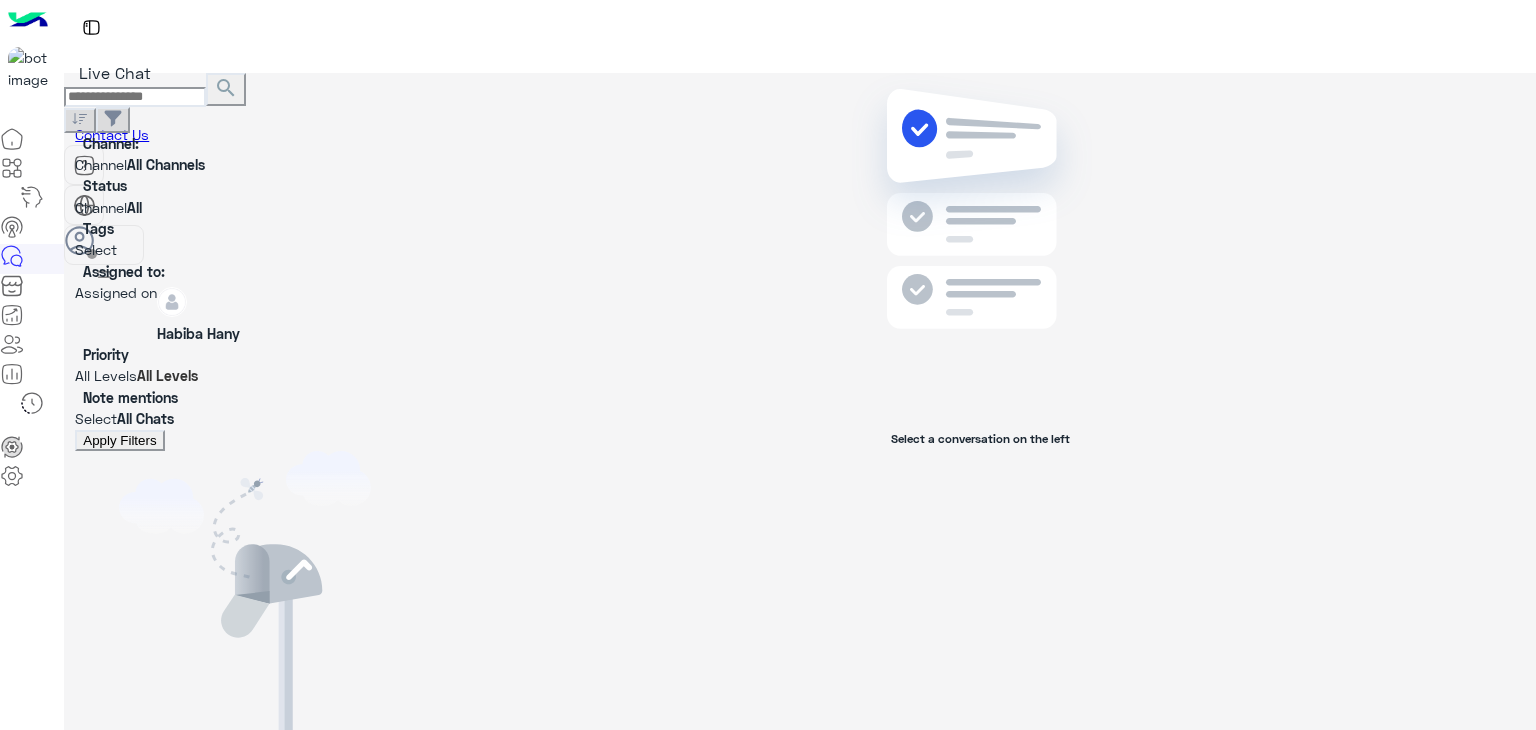 click on "Apply Filters" at bounding box center (119, 440) 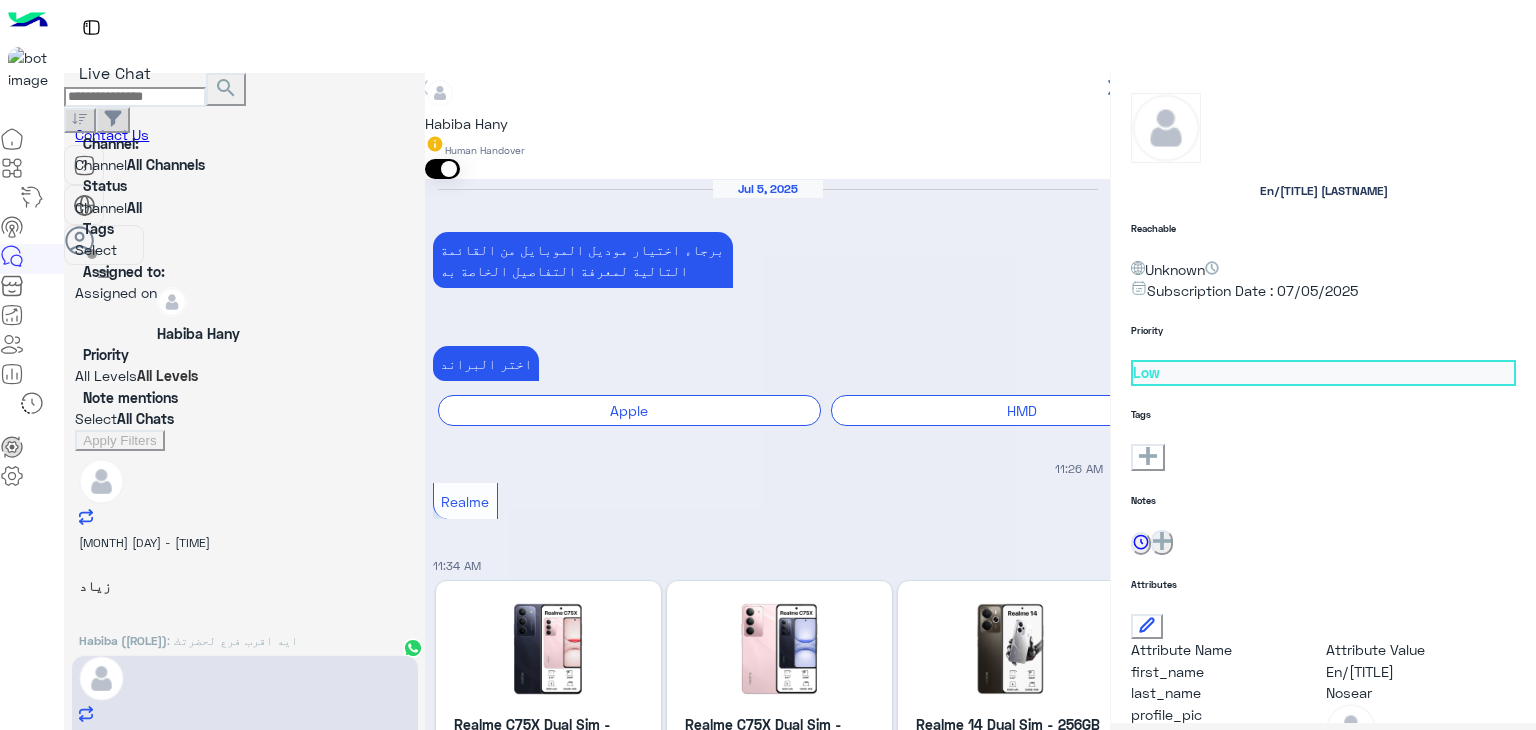 scroll, scrollTop: 1563, scrollLeft: 0, axis: vertical 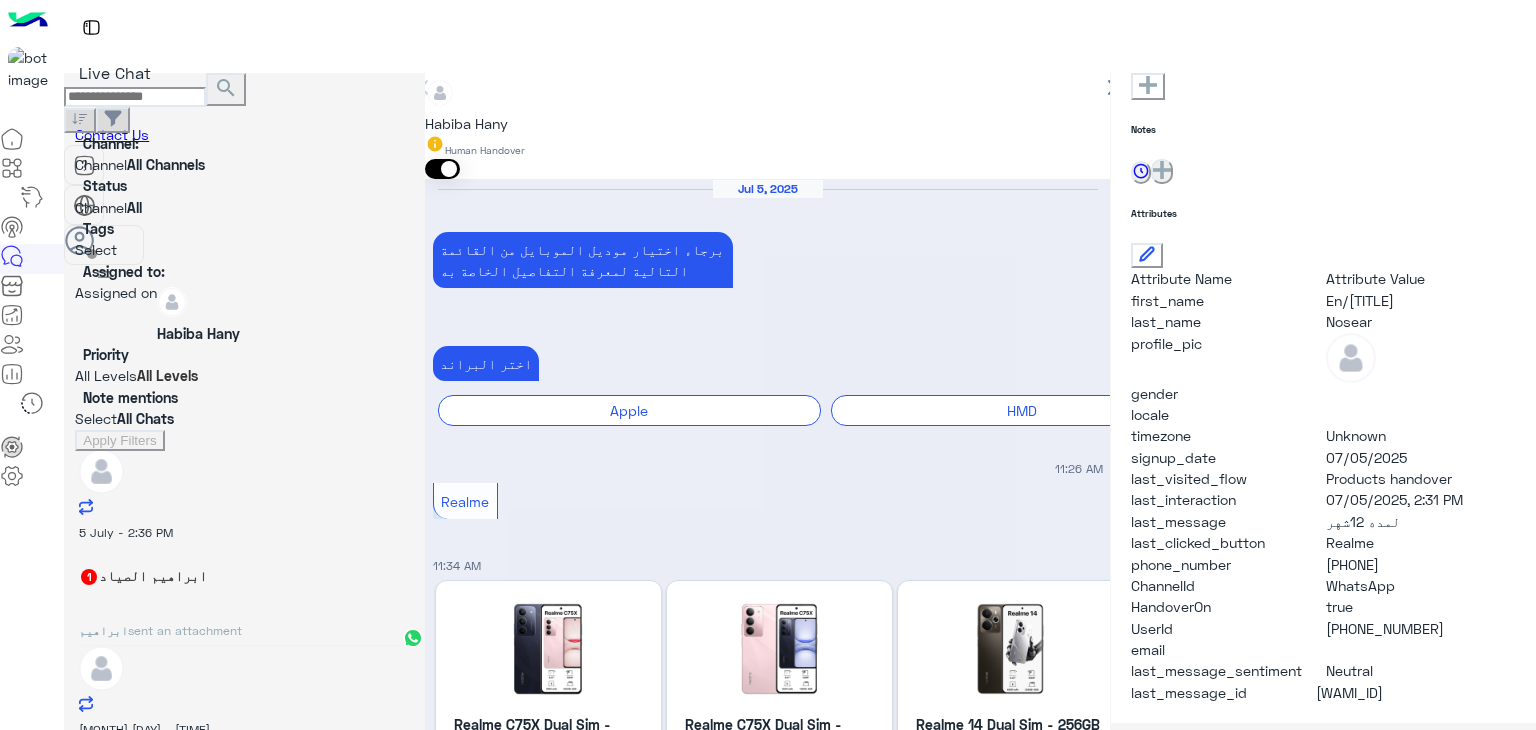 click on "[PHONE_NUMBER]" at bounding box center (1421, 300) 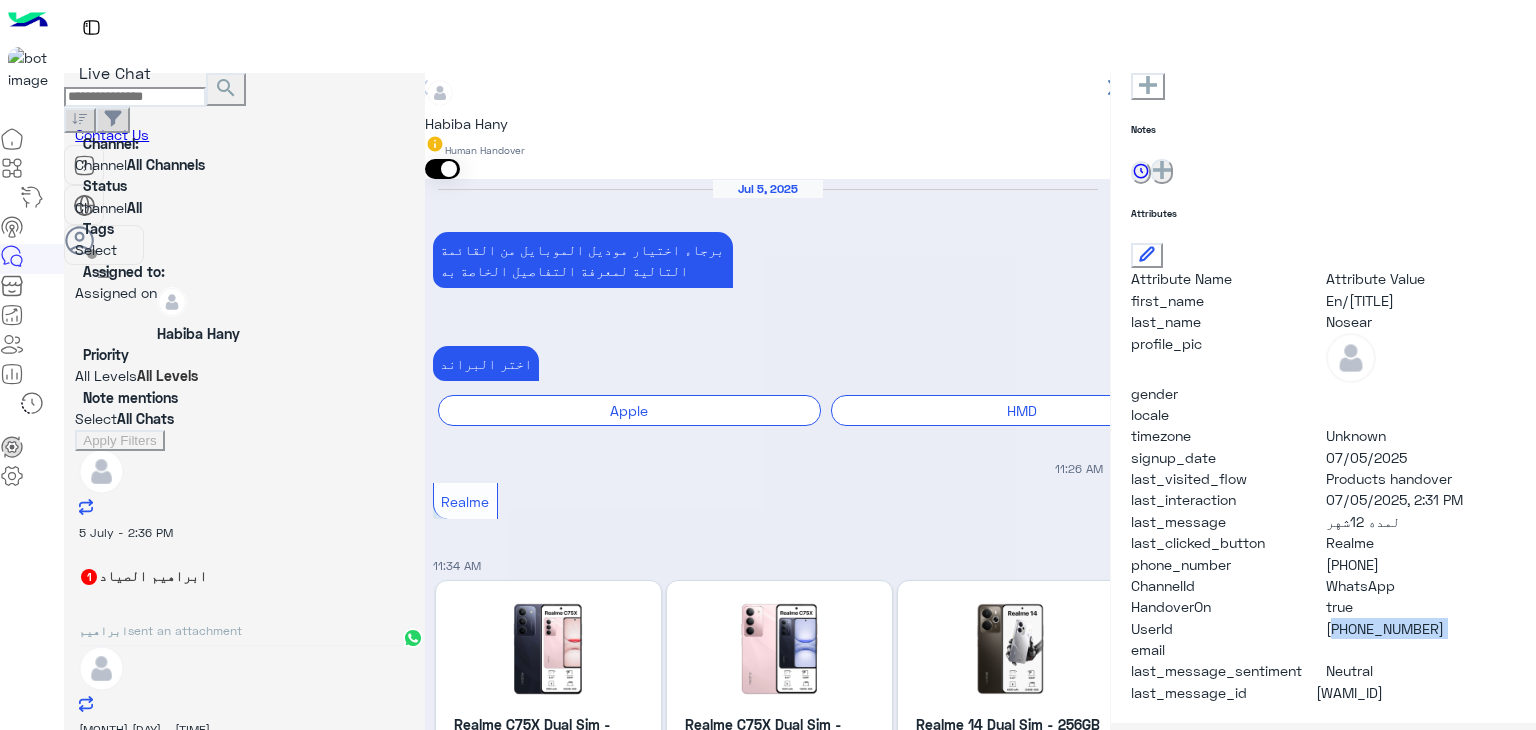 click on "[PHONE_NUMBER]" at bounding box center [1421, 300] 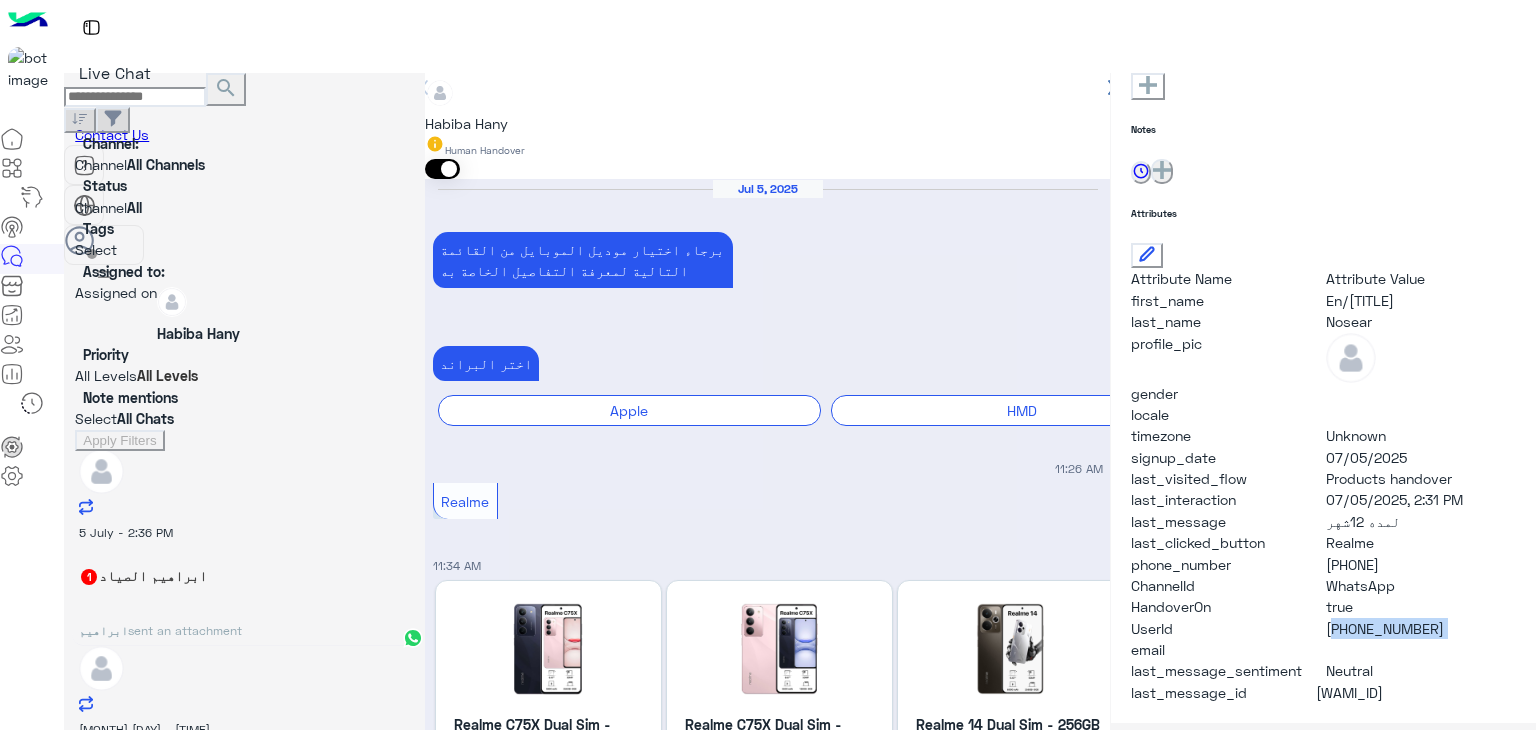 scroll, scrollTop: 2856, scrollLeft: 0, axis: vertical 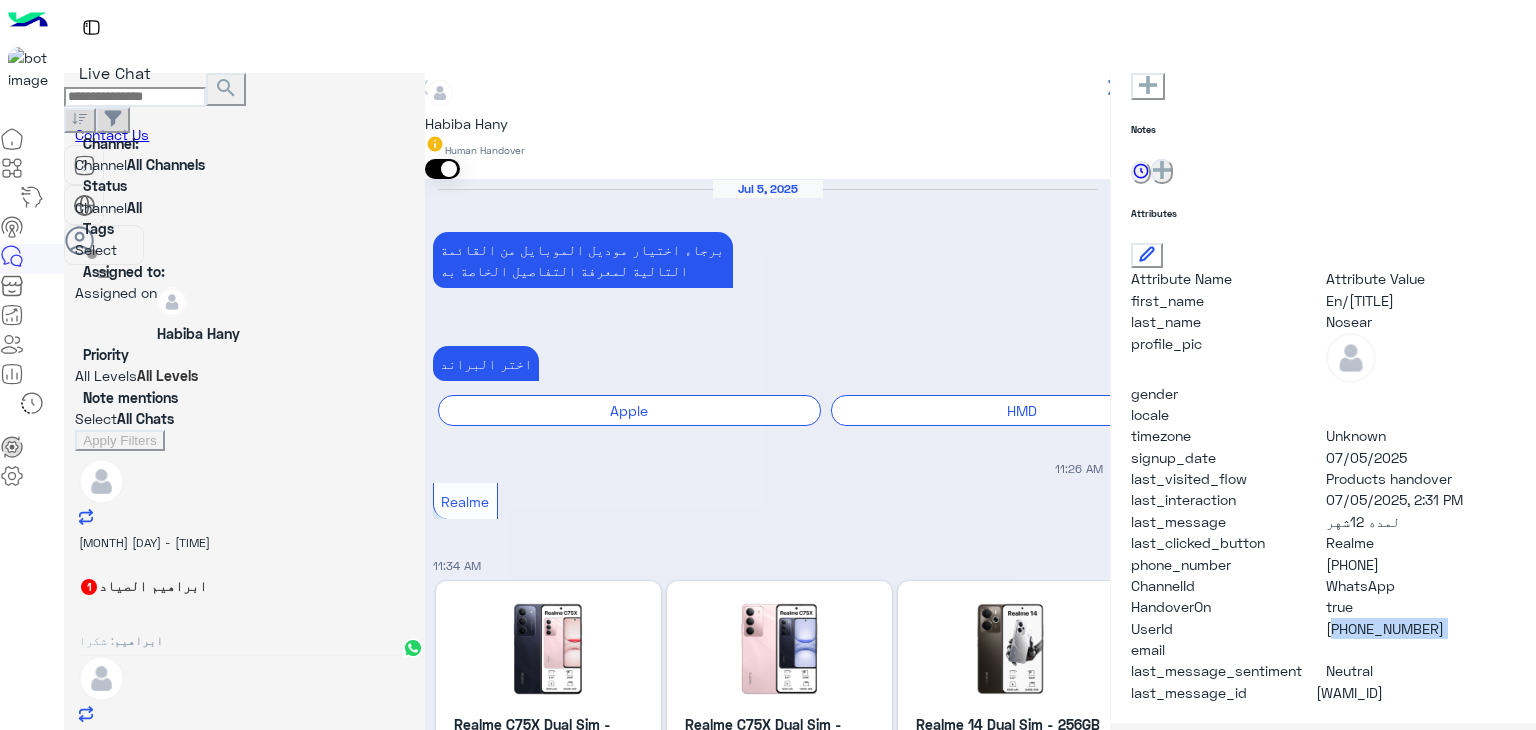 click at bounding box center [506, 5502] 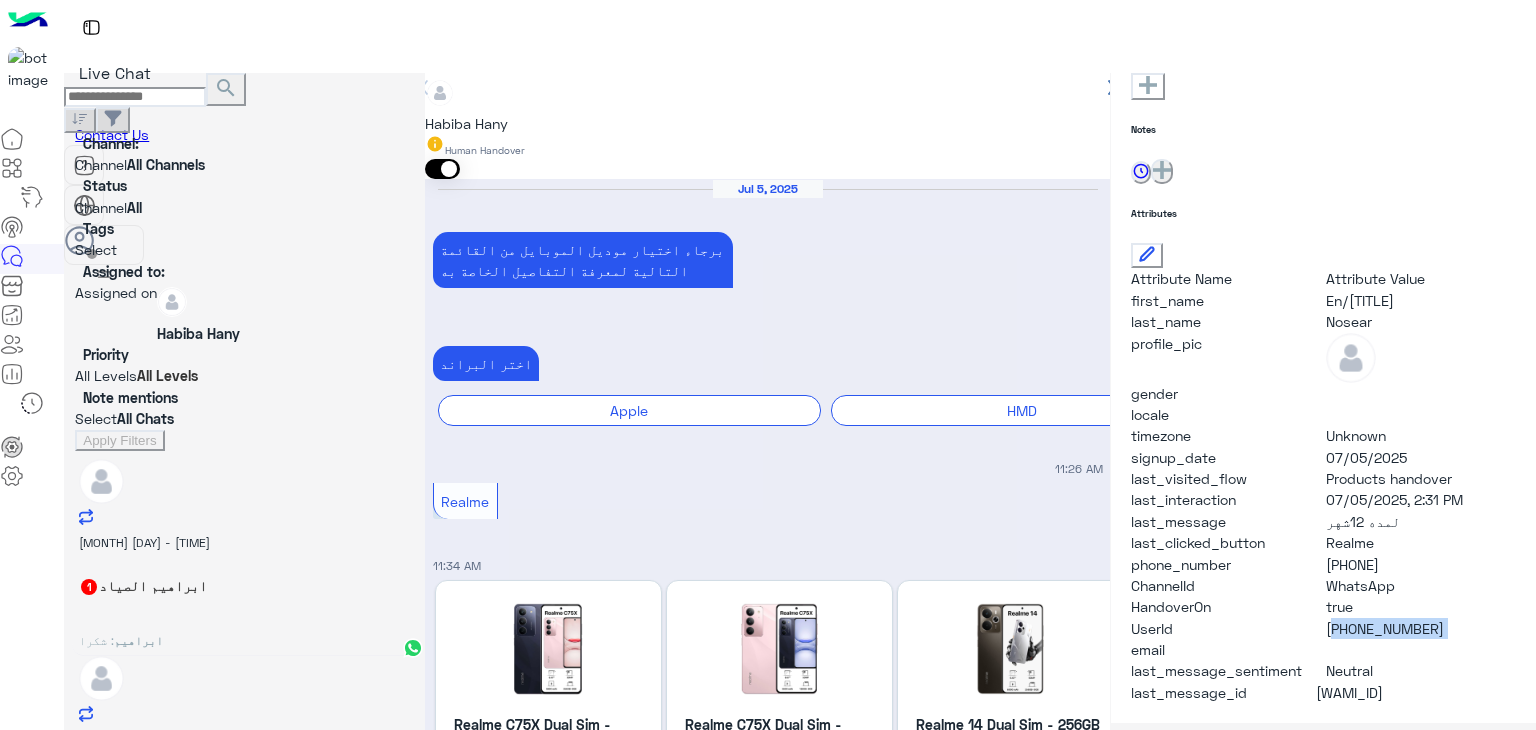 scroll, scrollTop: 3010, scrollLeft: 0, axis: vertical 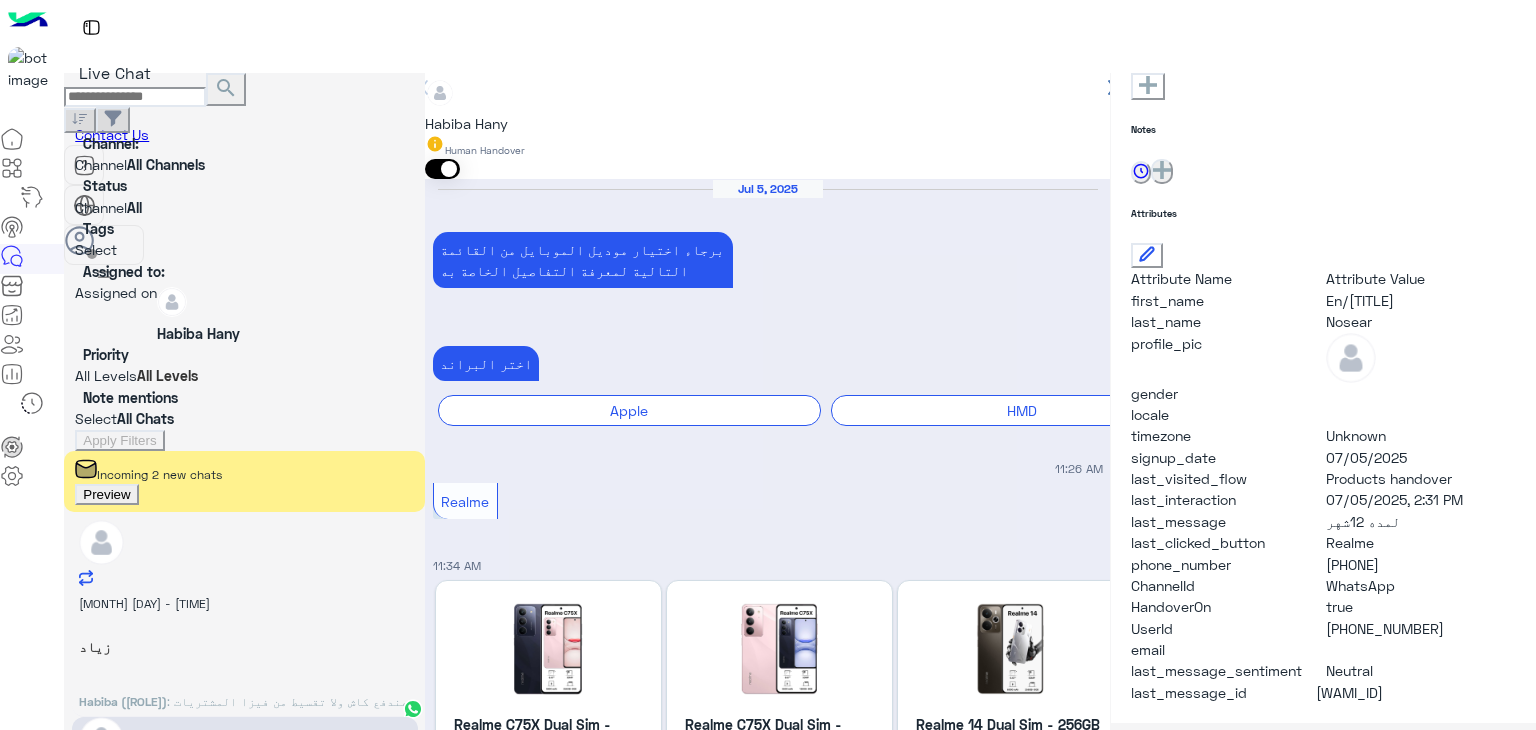 click on "اسم صاحب الابلكيشن و هيكون الشخص اللي بيستلم اكيد هو اللي هيستلم   [TIME]" at bounding box center [768, 8091] 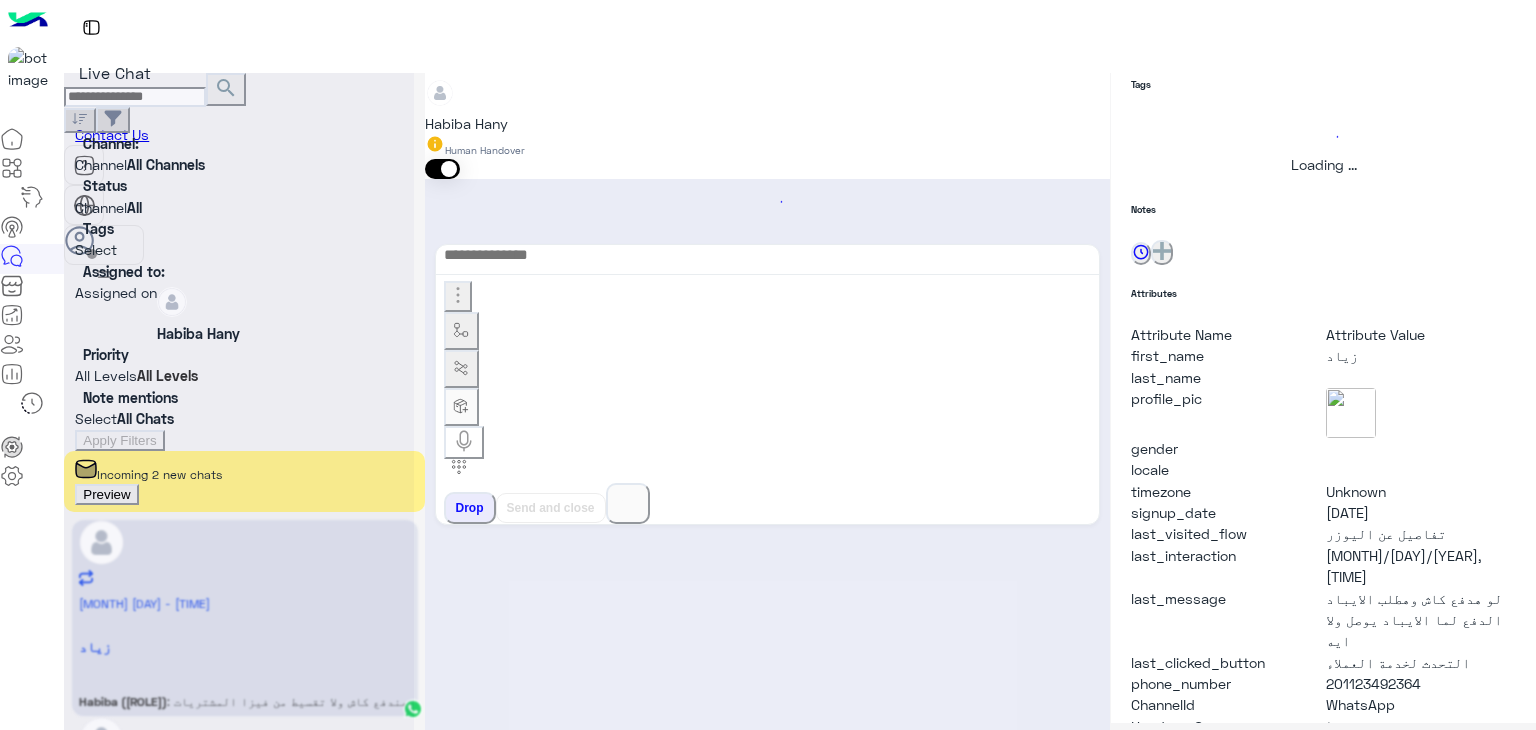 scroll, scrollTop: 429, scrollLeft: 0, axis: vertical 